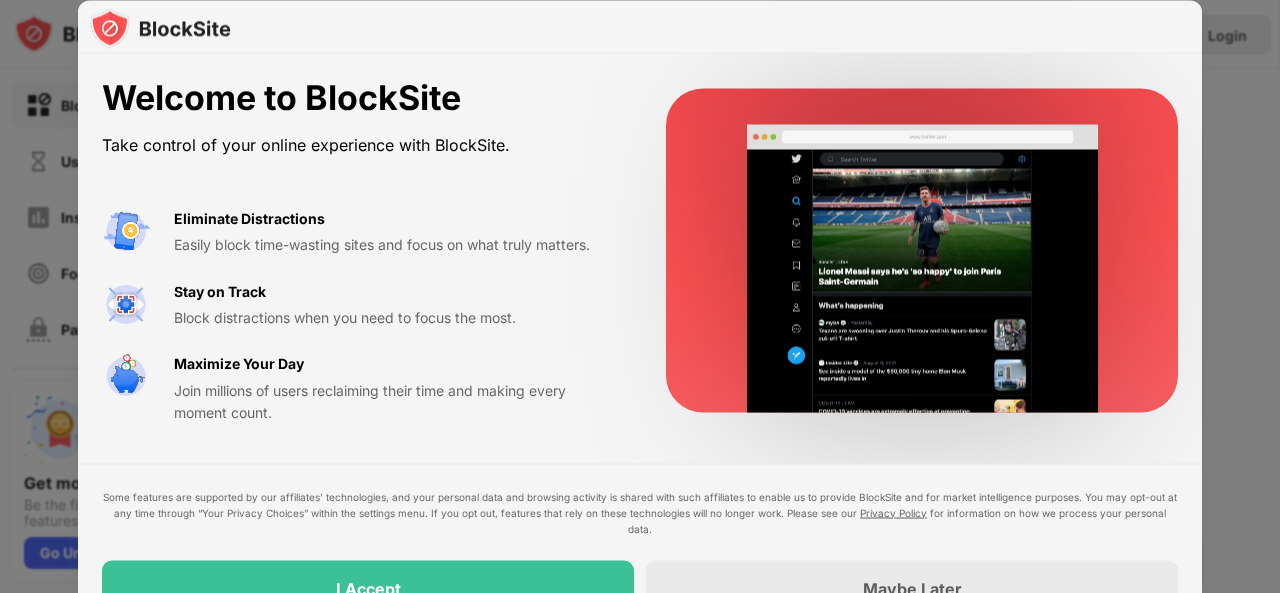 scroll, scrollTop: 0, scrollLeft: 0, axis: both 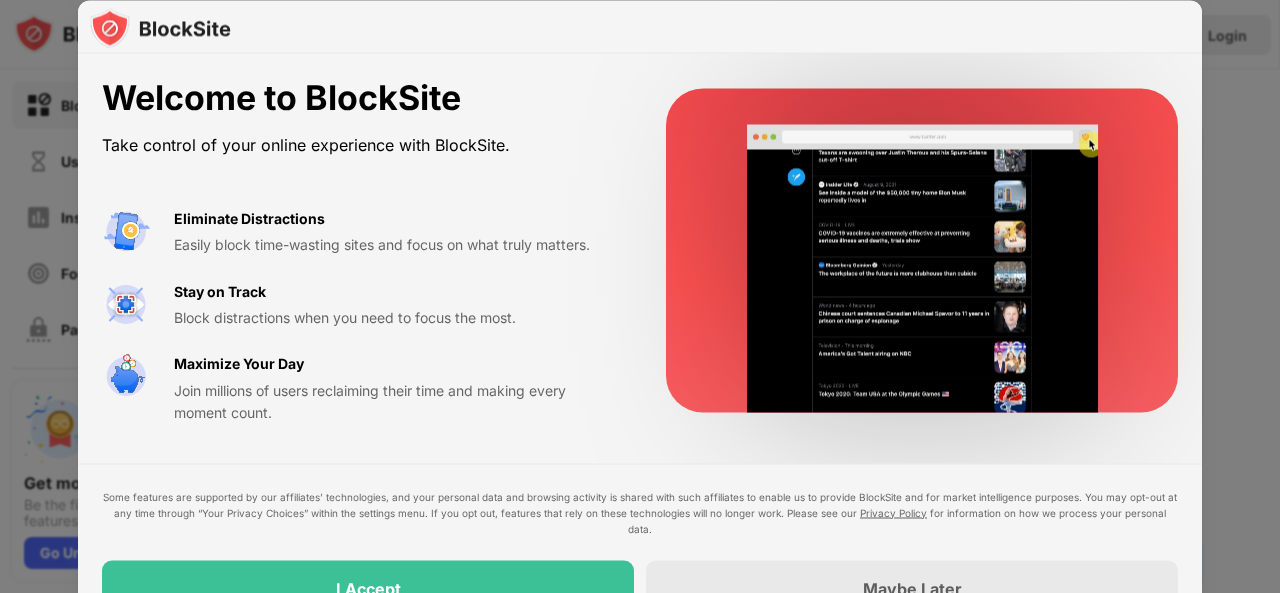 click at bounding box center [640, 27] 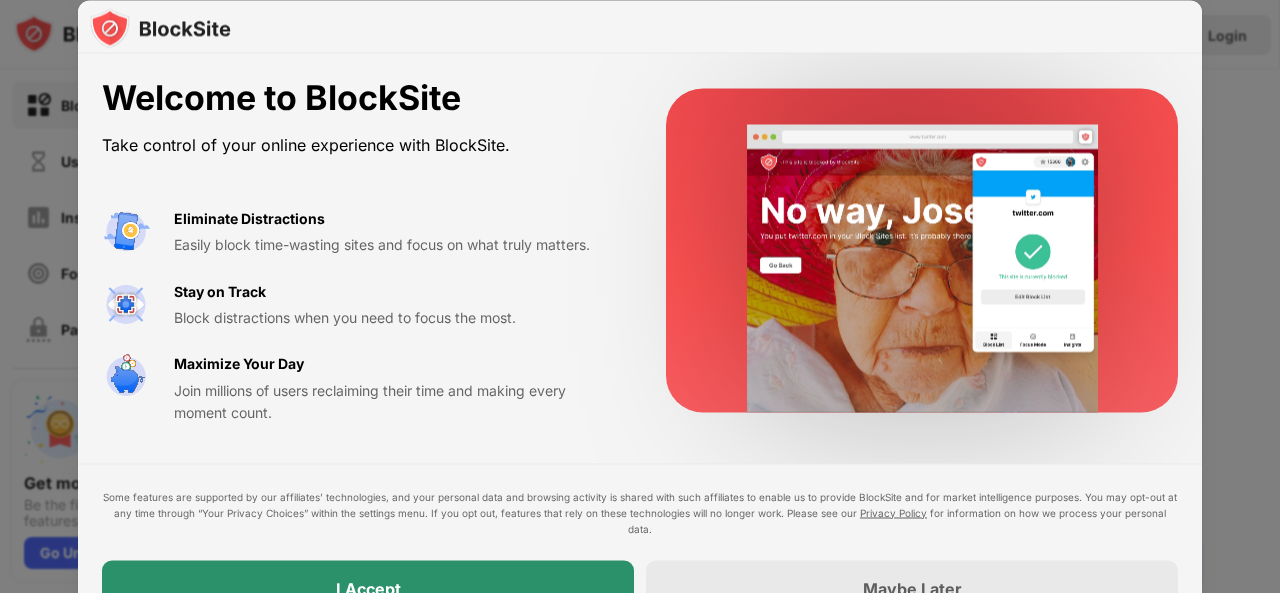 click on "I Accept" at bounding box center (368, 588) 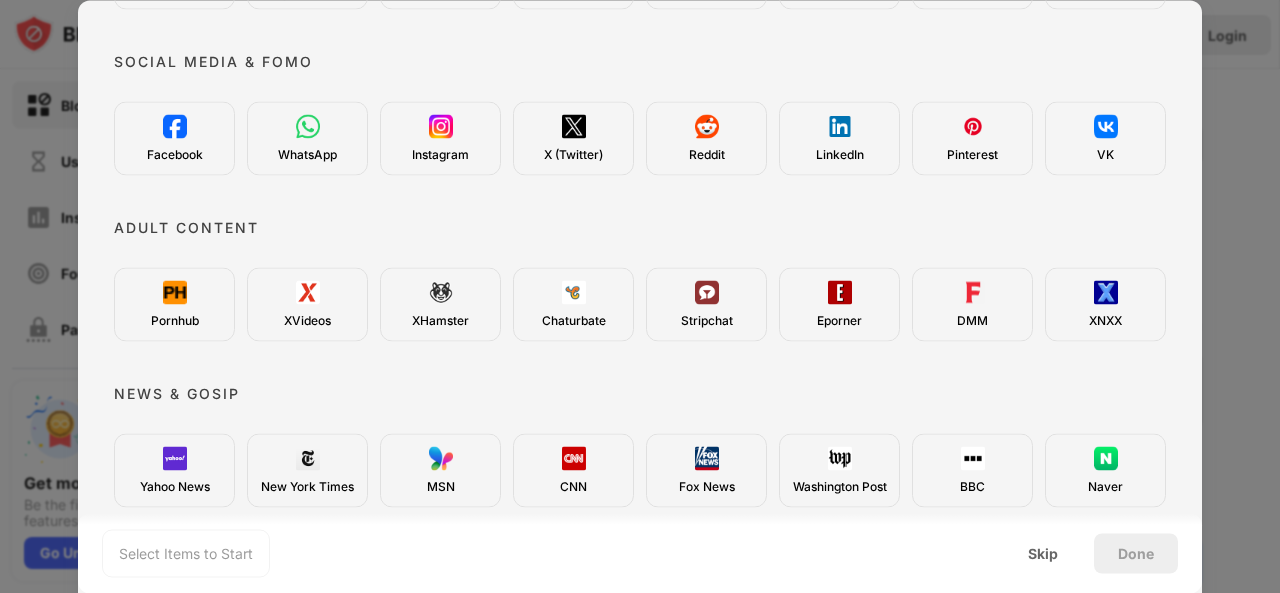 scroll, scrollTop: 333, scrollLeft: 0, axis: vertical 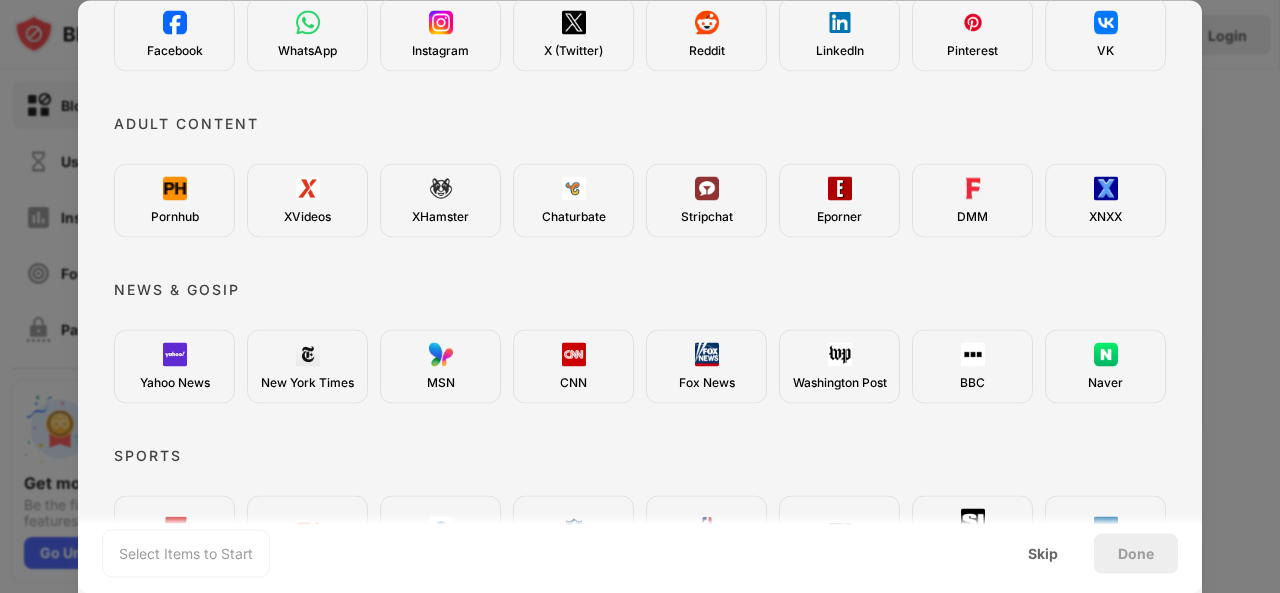 click on "XHamster" at bounding box center [440, 200] 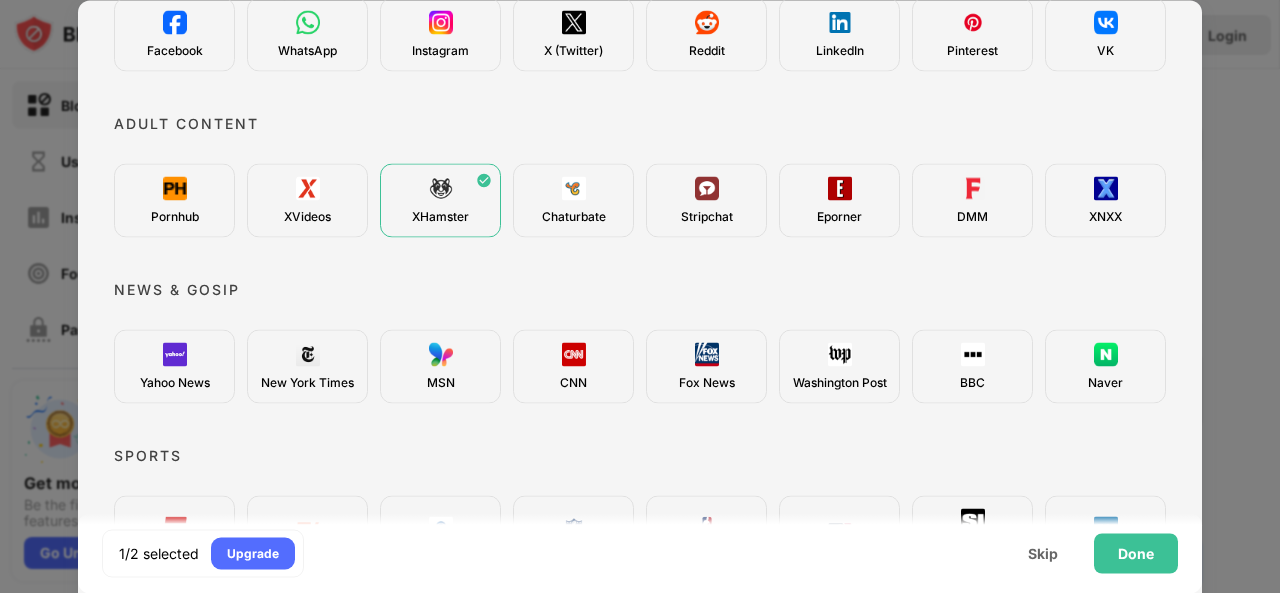 click on "XHamster" at bounding box center (440, 200) 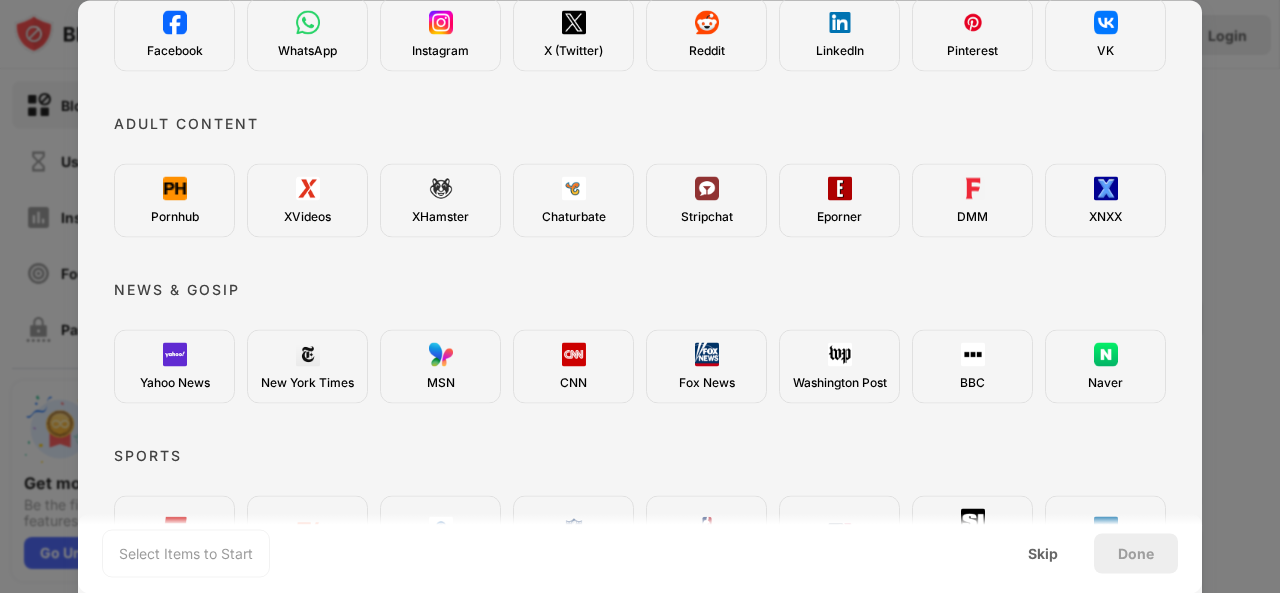 scroll, scrollTop: 0, scrollLeft: 0, axis: both 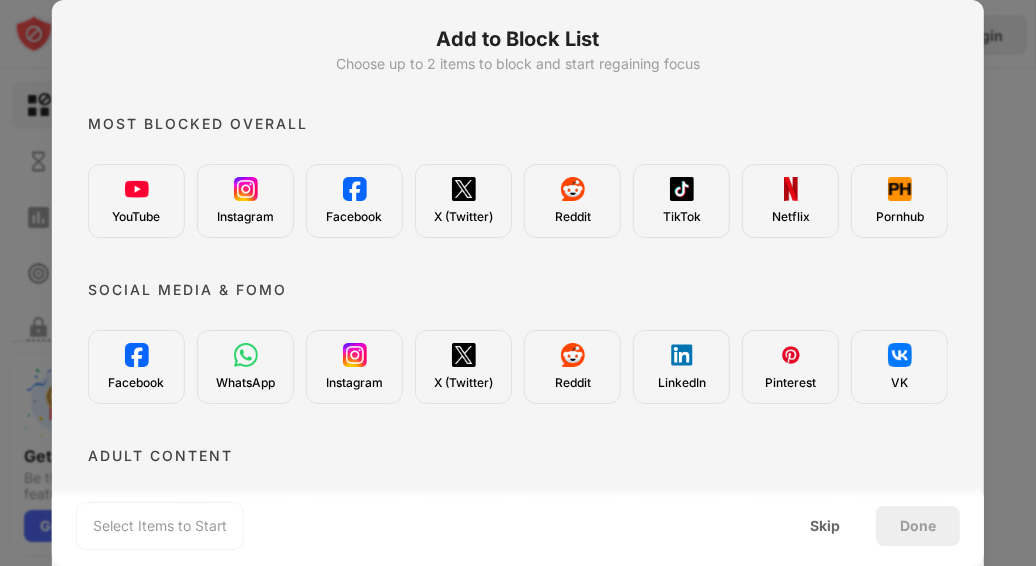 click at bounding box center (518, 283) 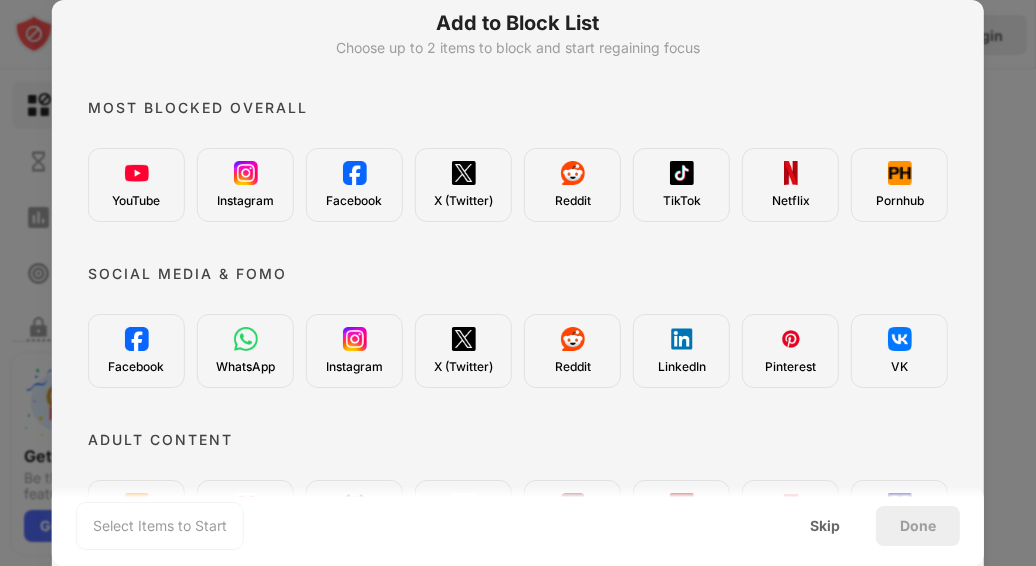 click on "Pornhub" at bounding box center (900, 201) 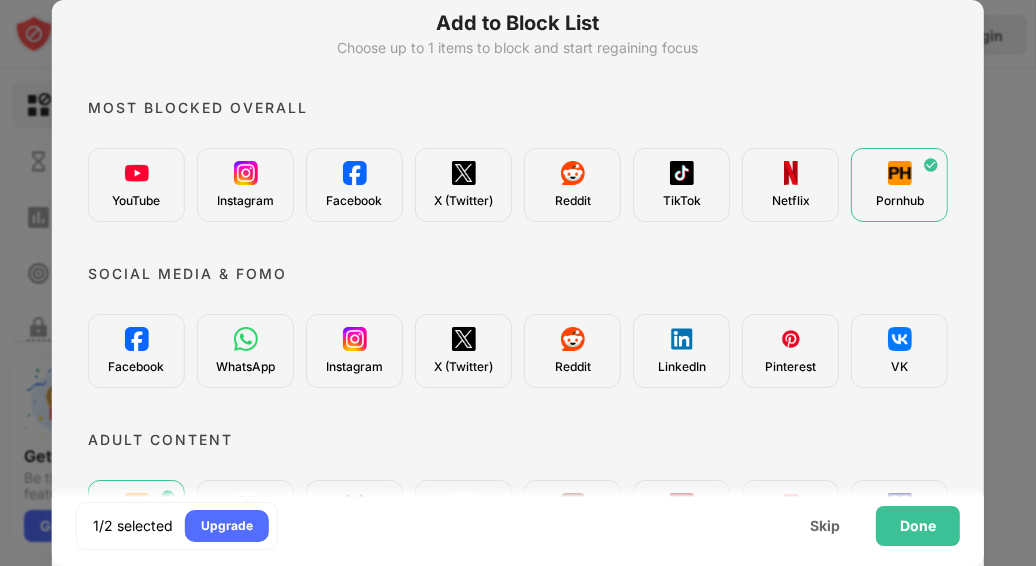 click on "Pornhub" at bounding box center (900, 201) 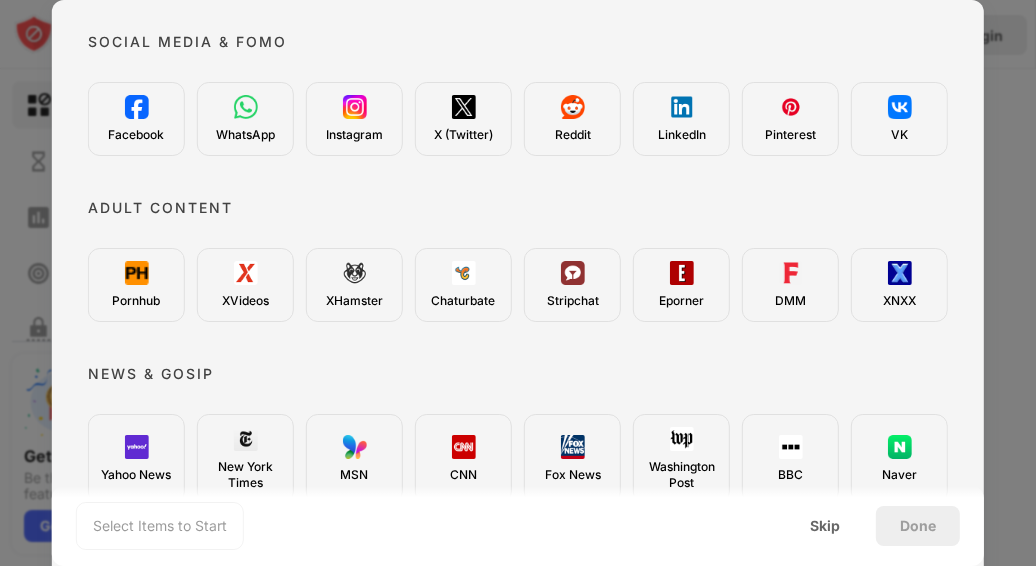 scroll, scrollTop: 259, scrollLeft: 0, axis: vertical 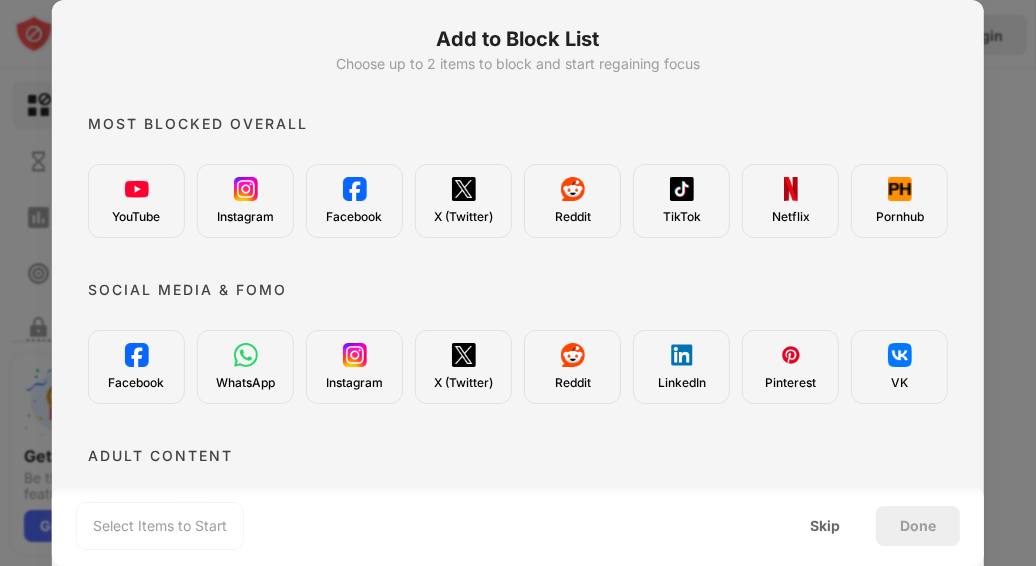 click on "YouTube" at bounding box center [136, 217] 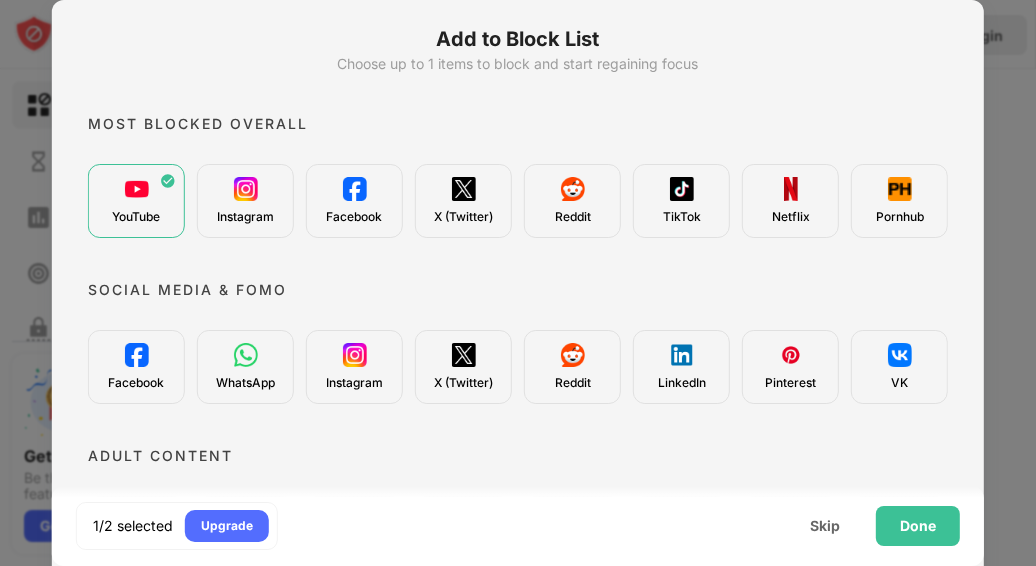 click on "Instagram" at bounding box center (245, 201) 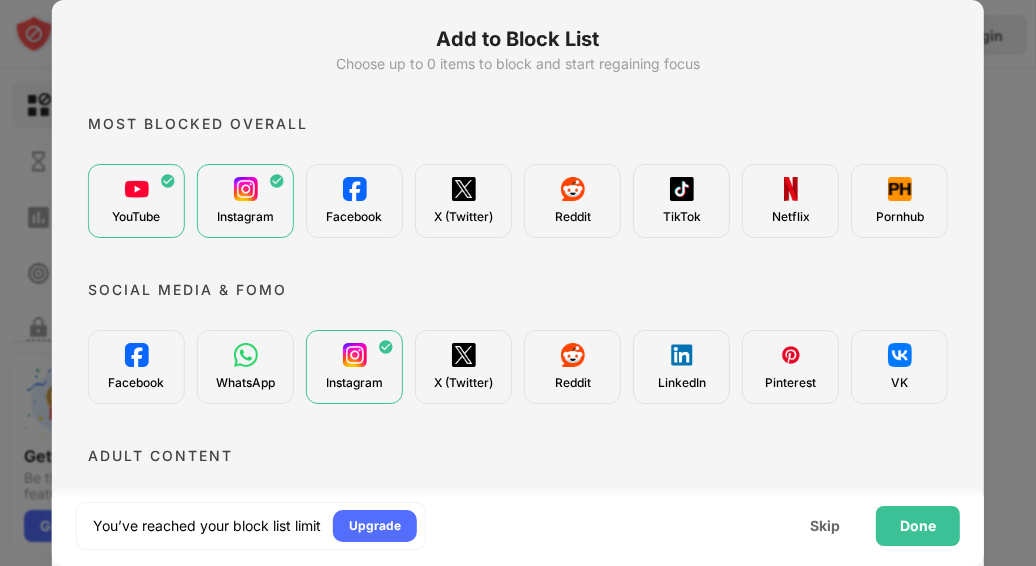 click on "Facebook" at bounding box center [354, 201] 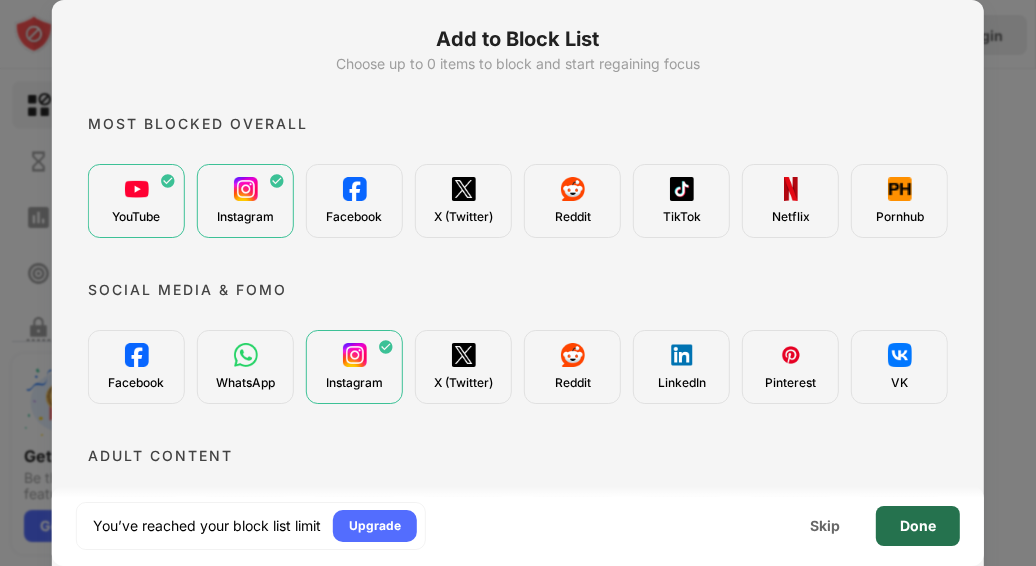 click on "Done" at bounding box center [918, 526] 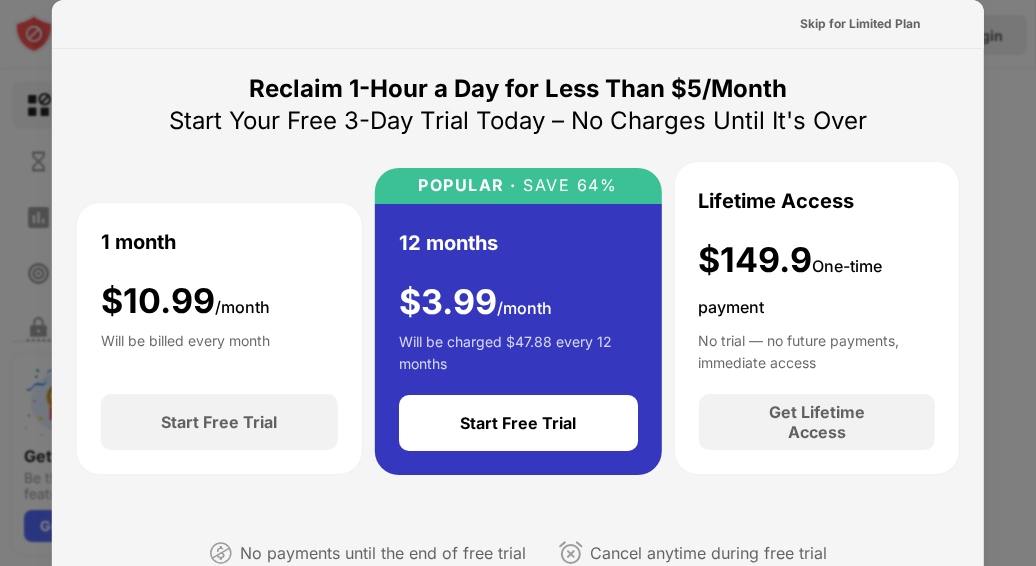 scroll, scrollTop: 0, scrollLeft: 0, axis: both 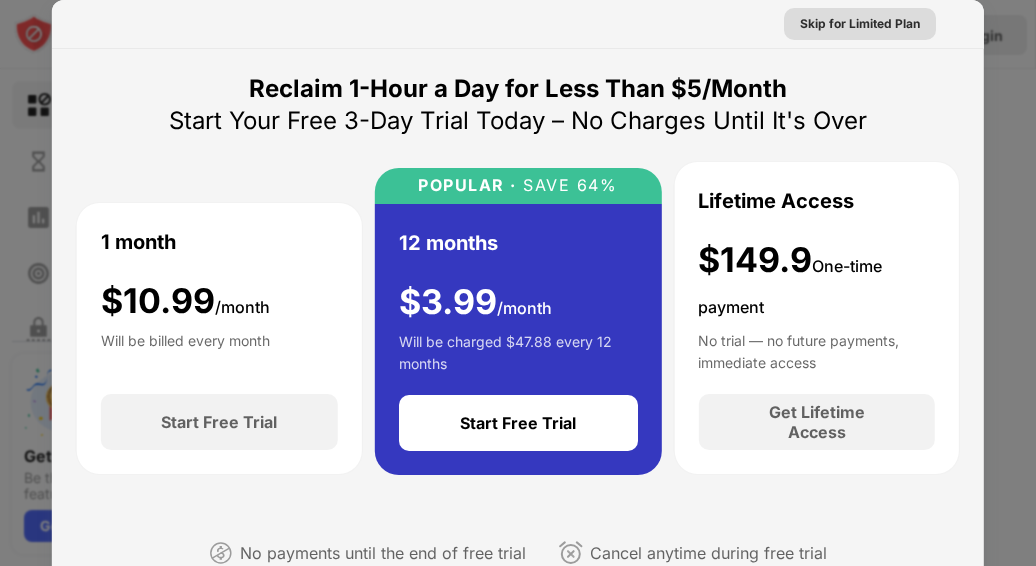 click on "Skip for Limited Plan" at bounding box center (860, 24) 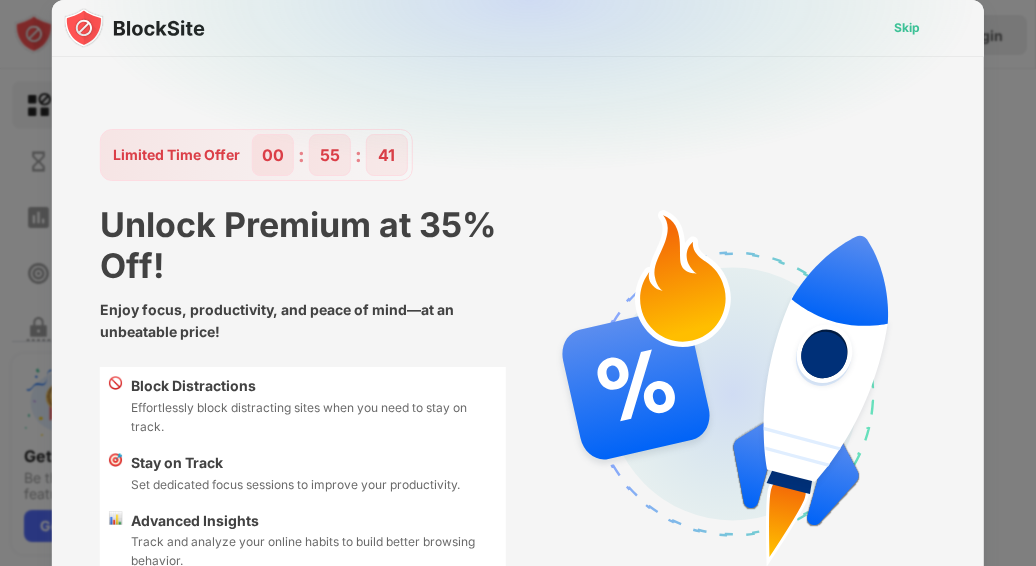 click on "Skip" at bounding box center [907, 28] 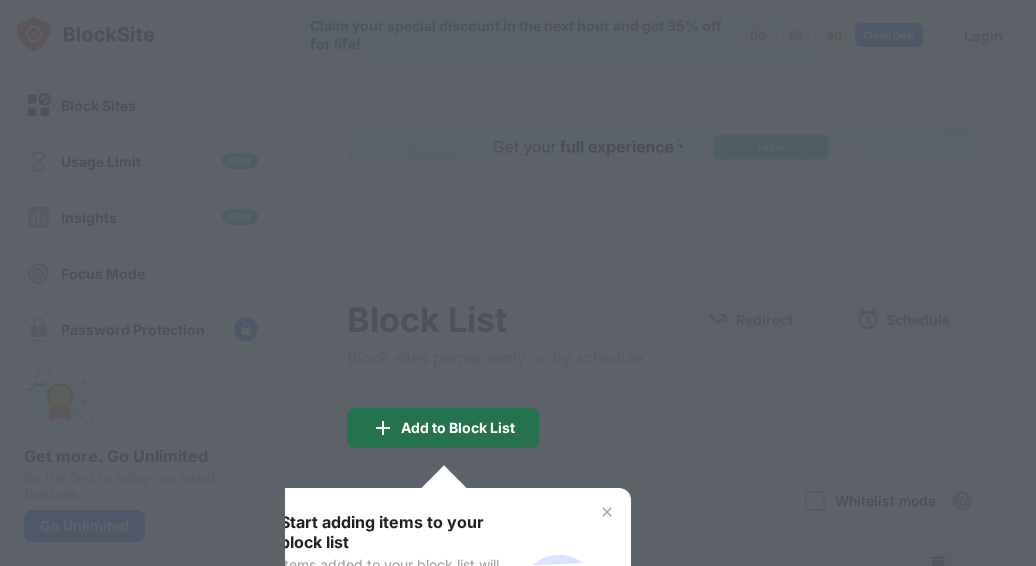 click on "Add to Block List" at bounding box center (458, 428) 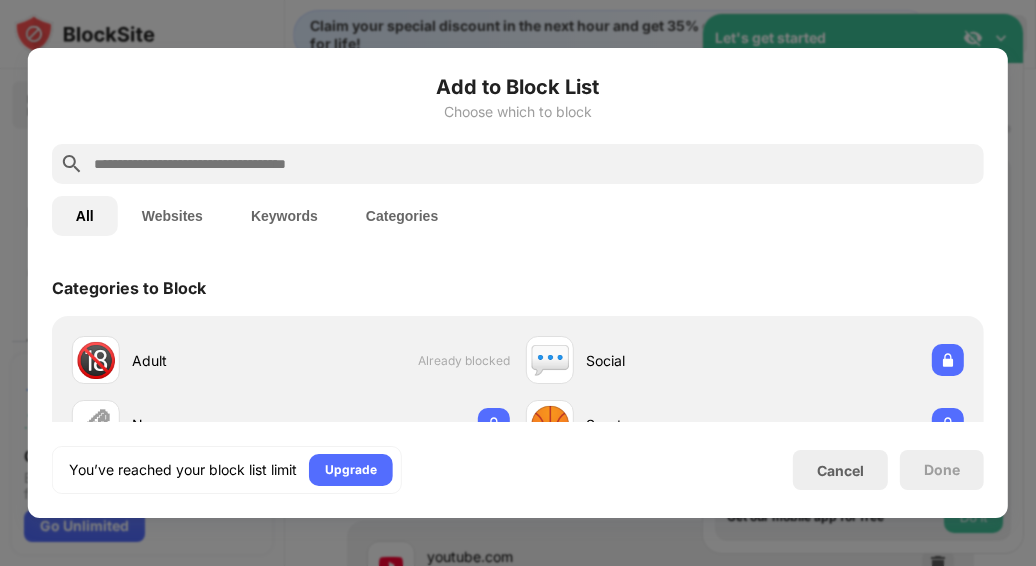 scroll, scrollTop: 0, scrollLeft: 0, axis: both 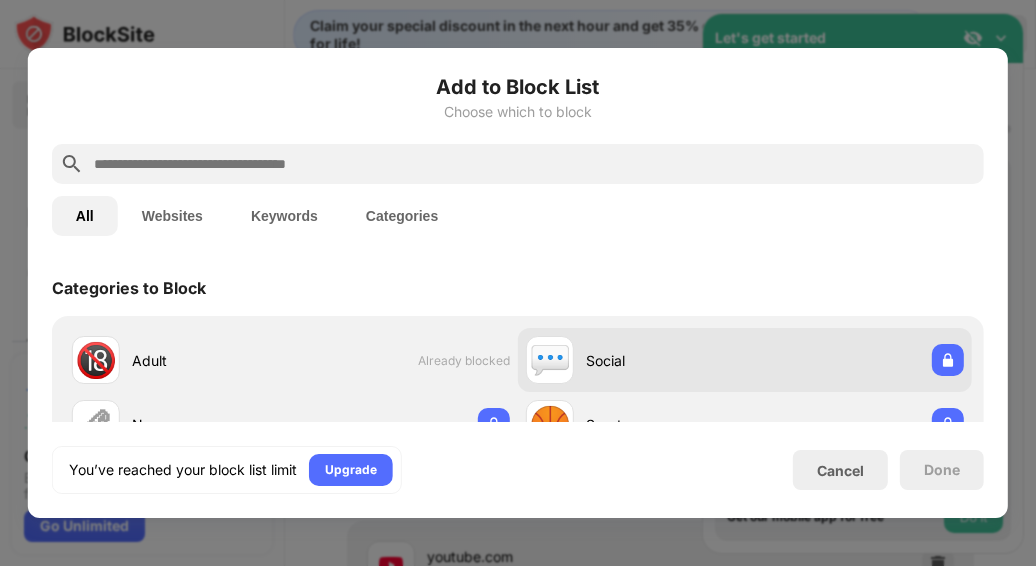 click on "💬 Social" at bounding box center (635, 360) 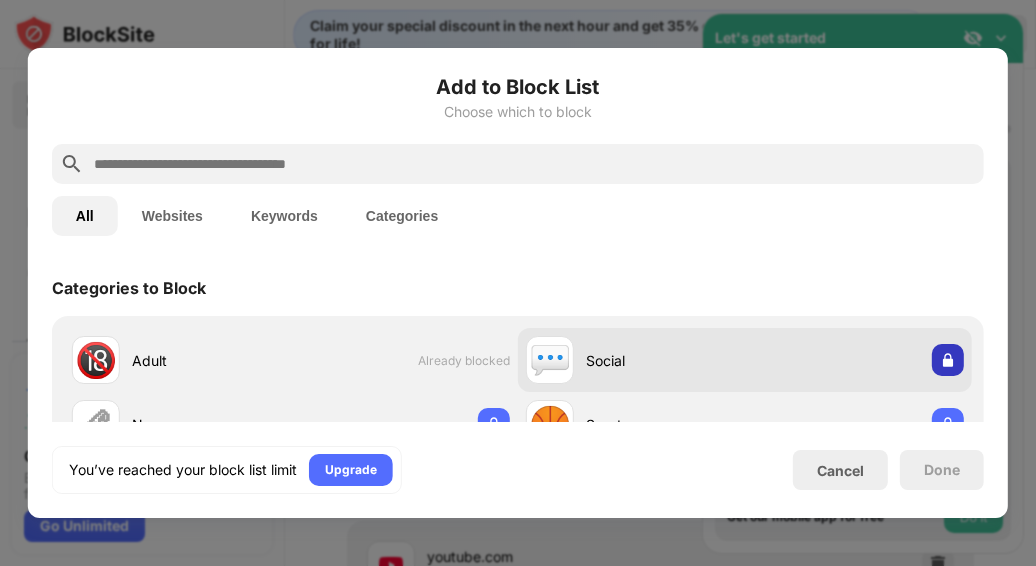 click at bounding box center [948, 360] 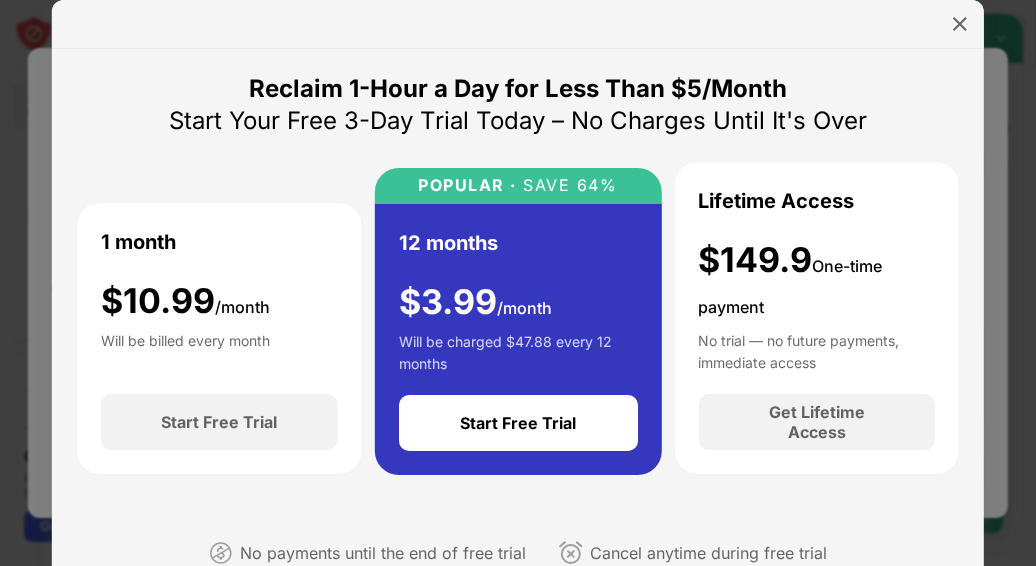 scroll, scrollTop: 0, scrollLeft: 0, axis: both 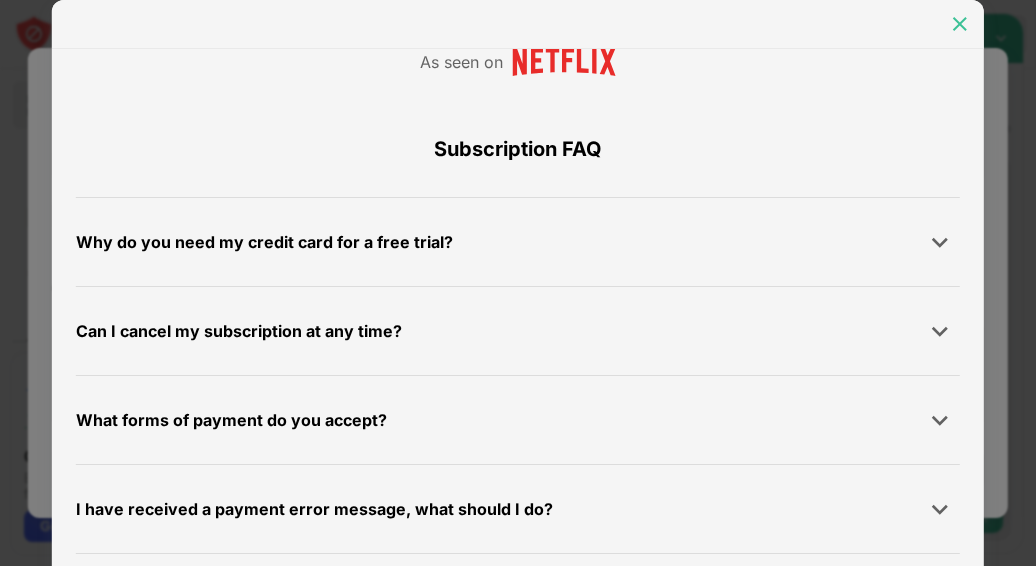 click at bounding box center (960, 24) 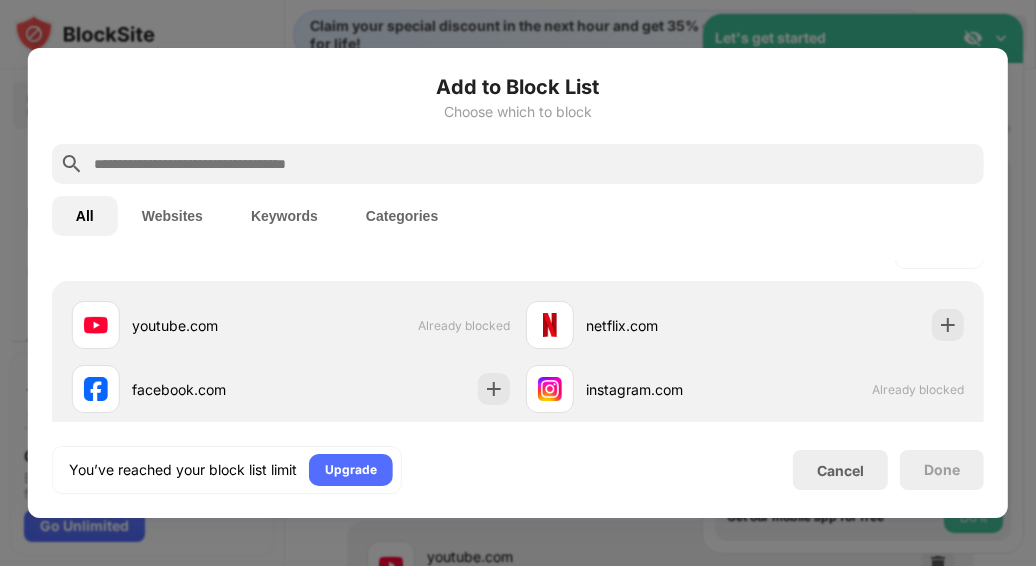scroll, scrollTop: 333, scrollLeft: 0, axis: vertical 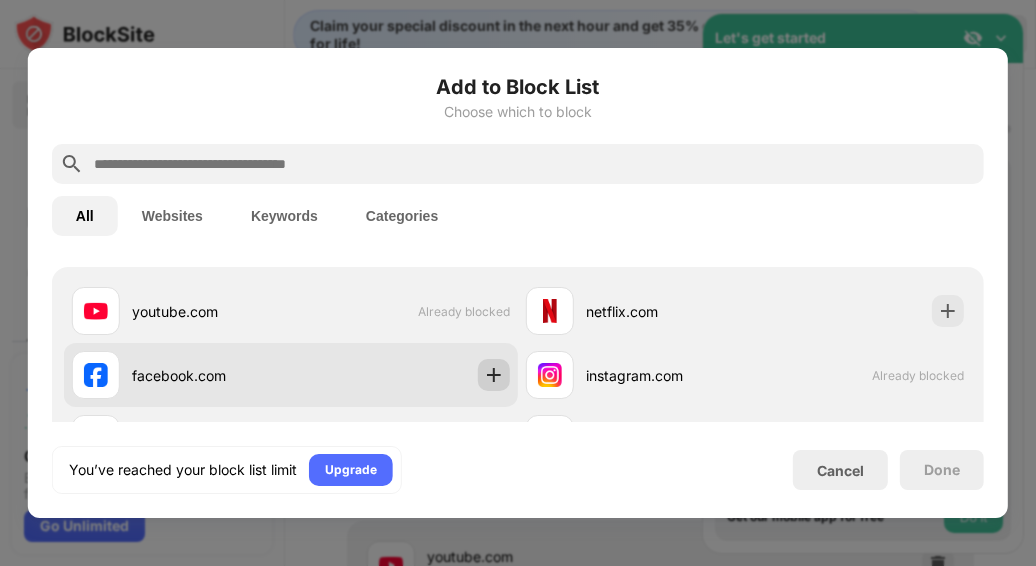 click at bounding box center (494, 375) 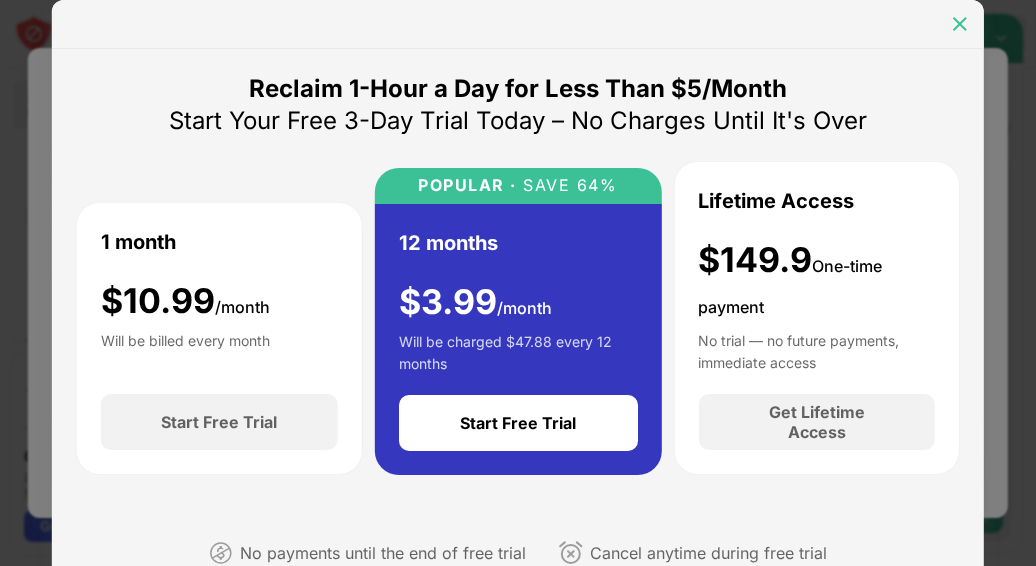 click at bounding box center (960, 24) 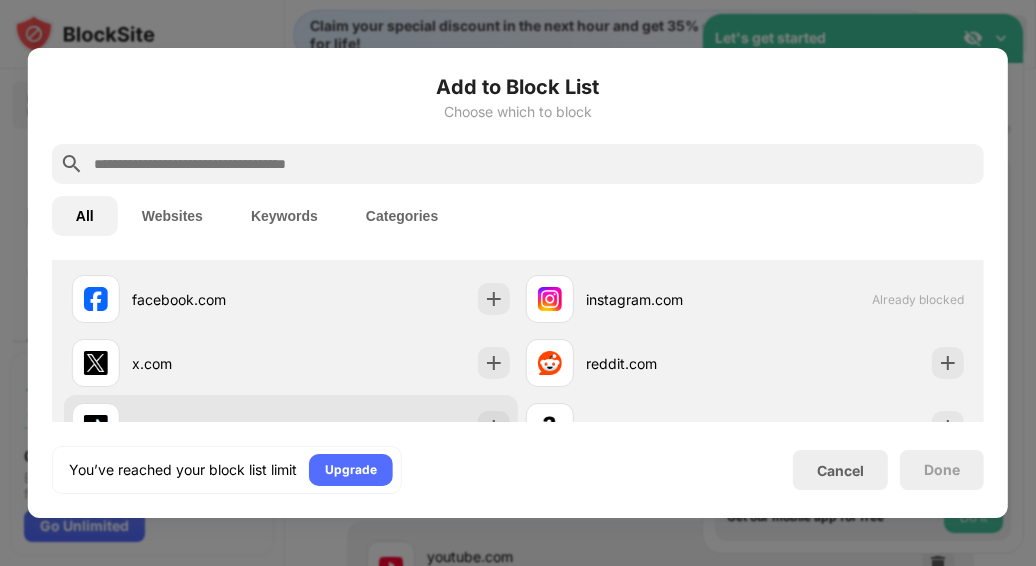 scroll, scrollTop: 333, scrollLeft: 0, axis: vertical 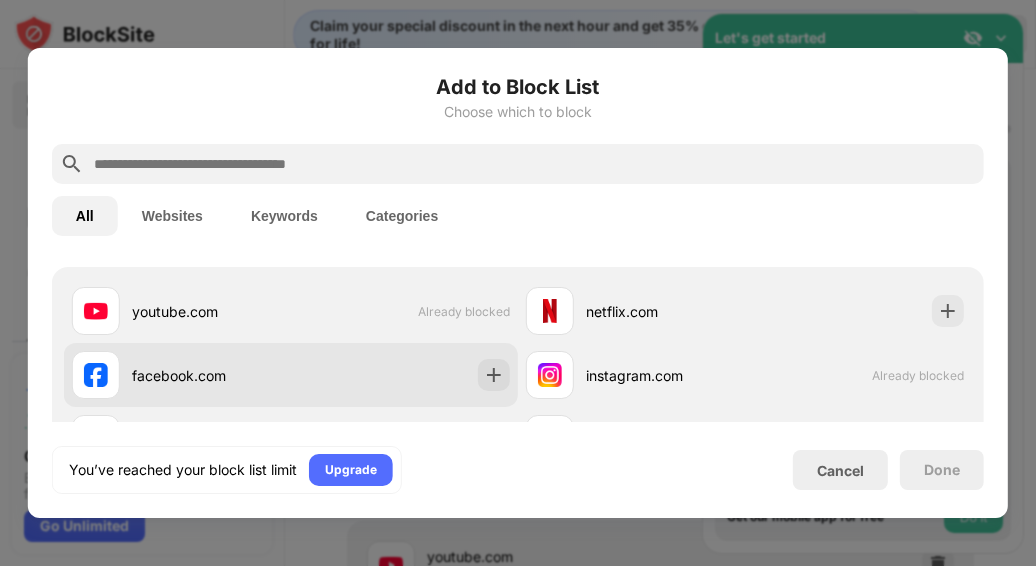 click on "facebook.com" at bounding box center [181, 375] 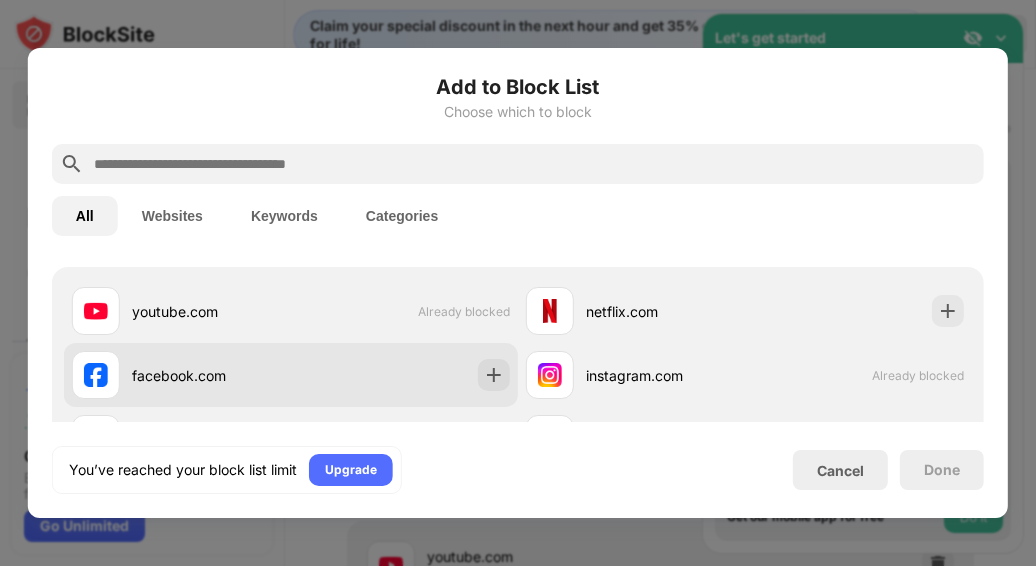 click on "facebook.com" at bounding box center [211, 375] 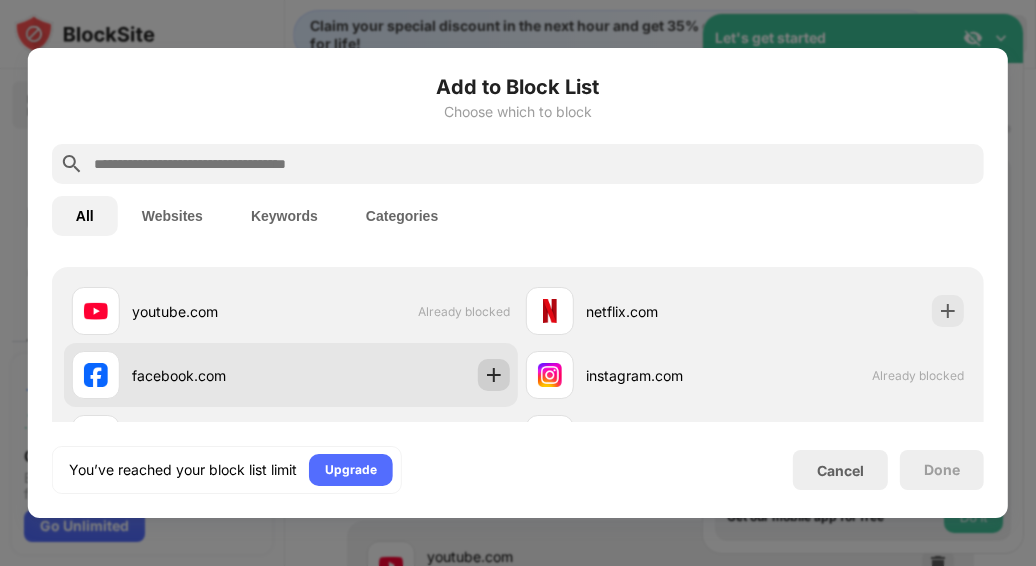 click at bounding box center [494, 375] 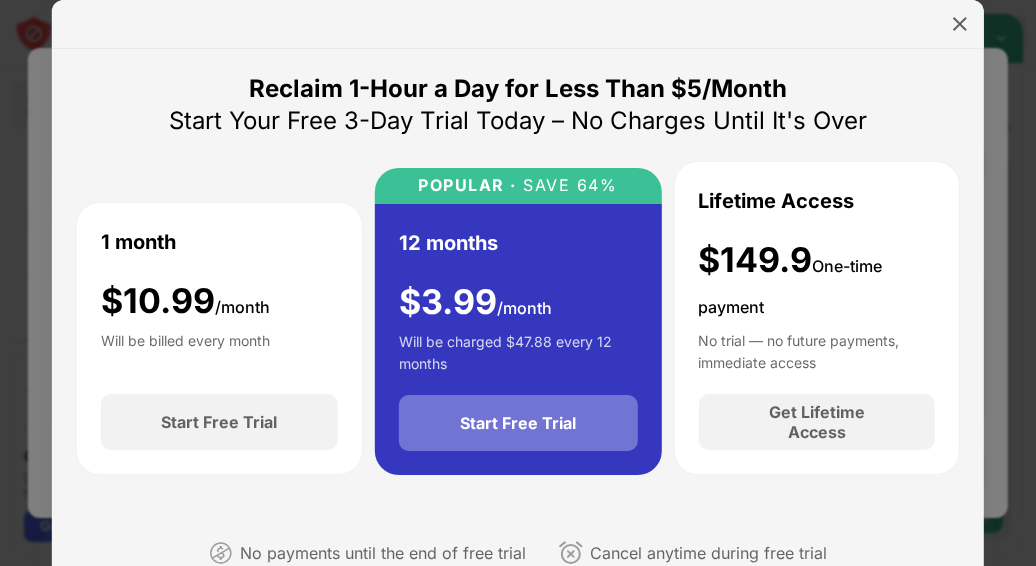 click on "Start Free Trial" at bounding box center (518, 423) 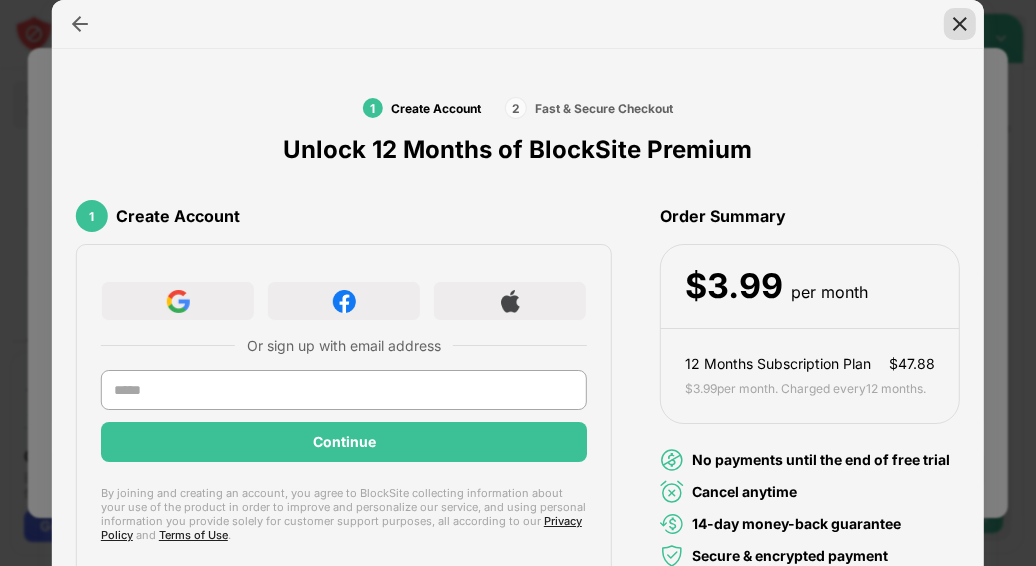 click at bounding box center (960, 24) 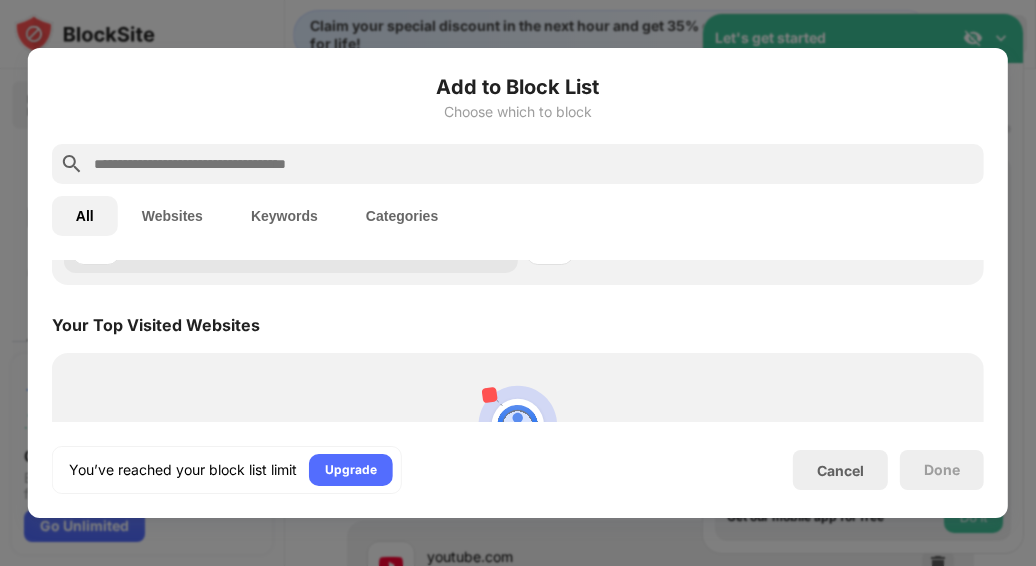 scroll, scrollTop: 622, scrollLeft: 0, axis: vertical 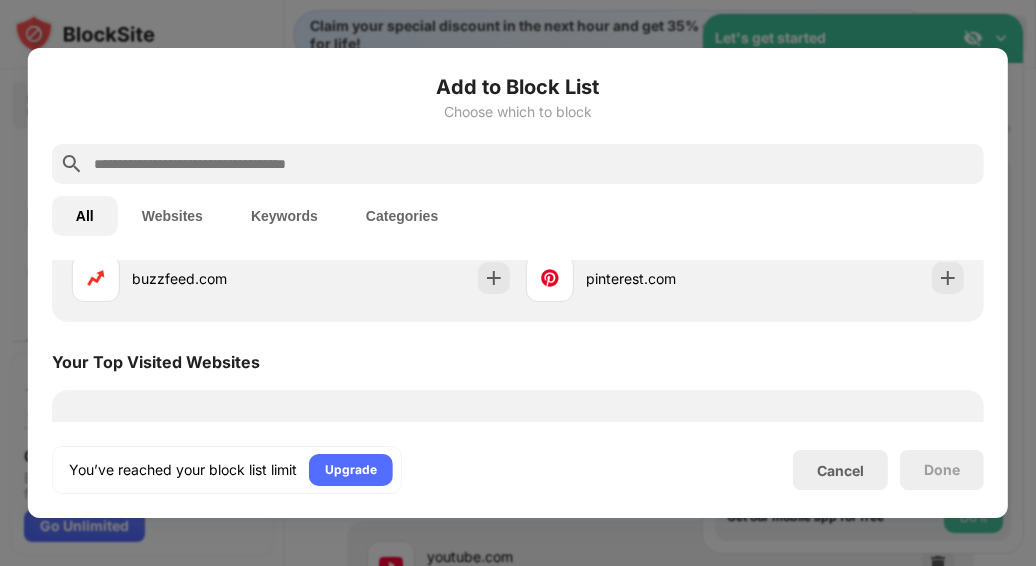 click on "Websites" at bounding box center (172, 216) 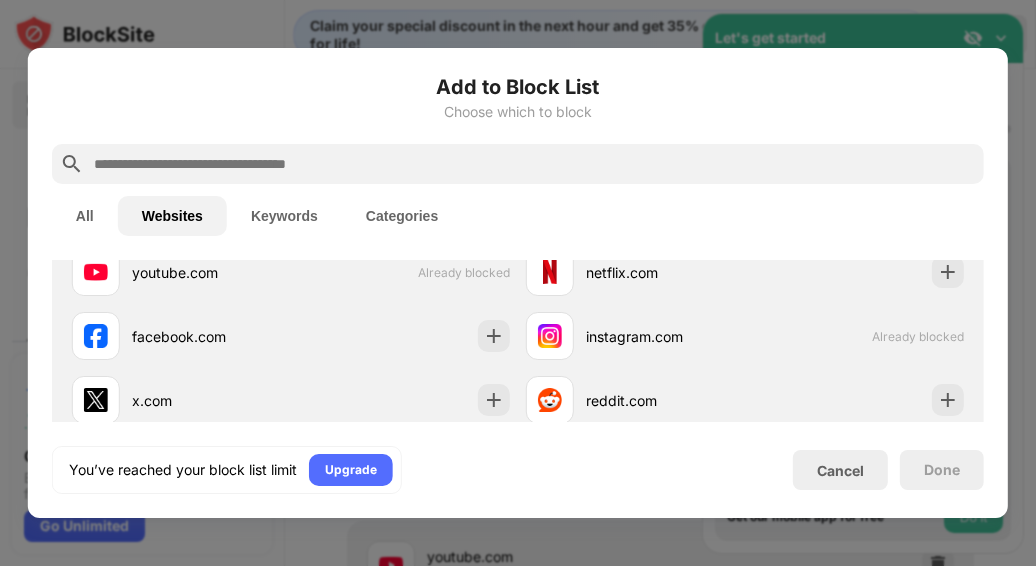 scroll, scrollTop: 166, scrollLeft: 0, axis: vertical 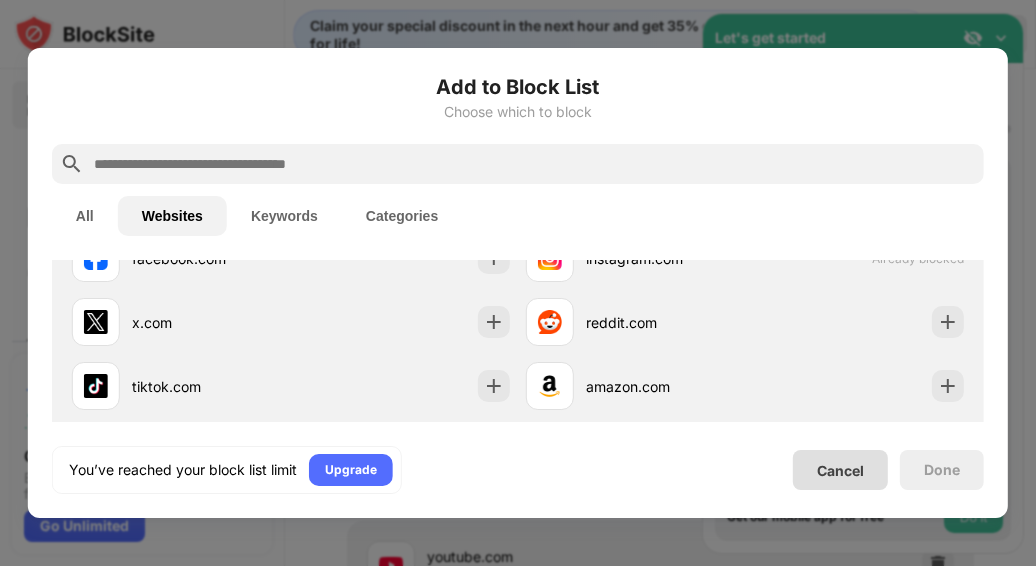 click on "Cancel" at bounding box center [840, 470] 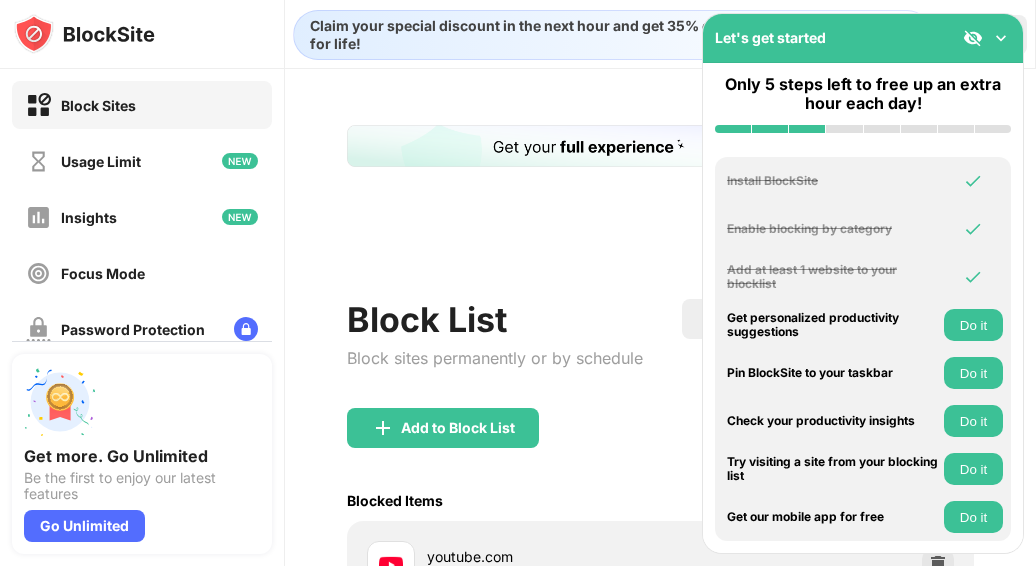 scroll, scrollTop: 397, scrollLeft: 0, axis: vertical 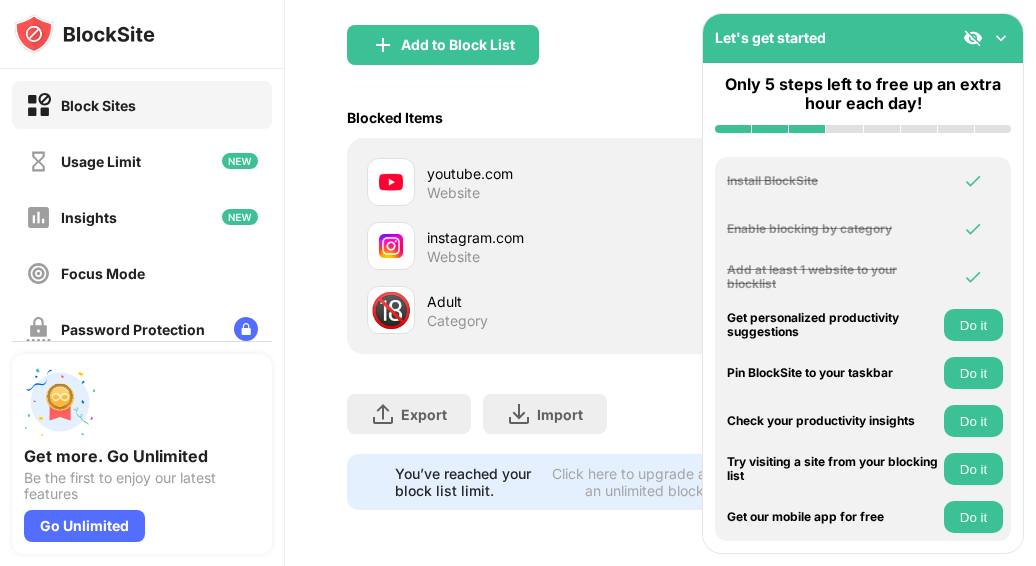 click on "Let's get started" at bounding box center (863, 38) 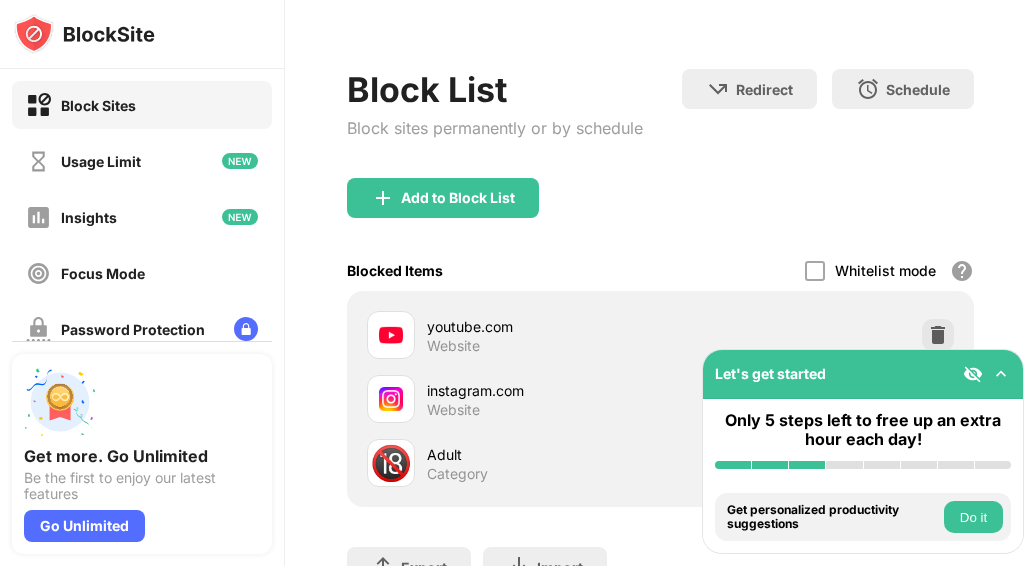 scroll, scrollTop: 397, scrollLeft: 0, axis: vertical 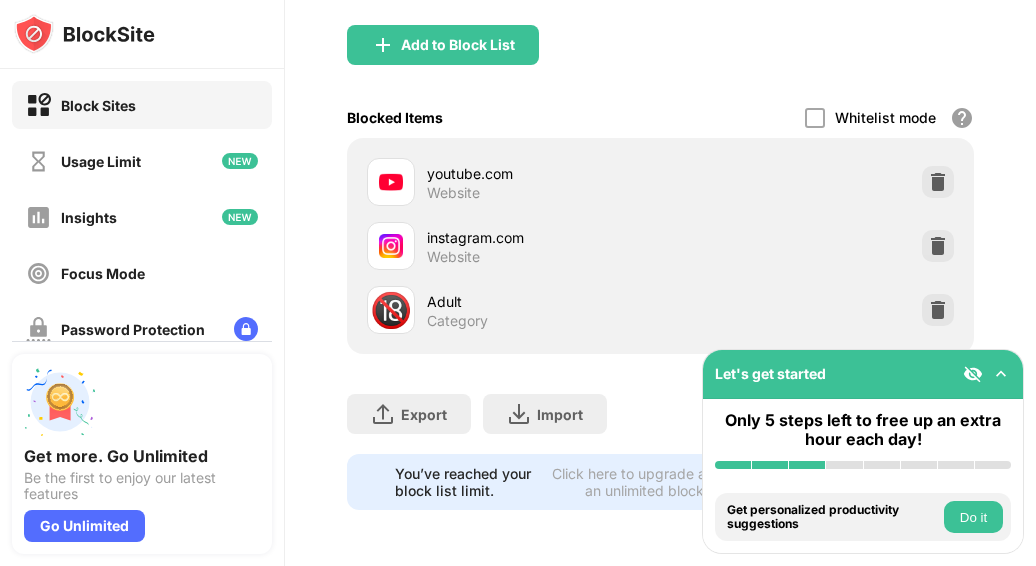 click on "🔞" at bounding box center (391, 310) 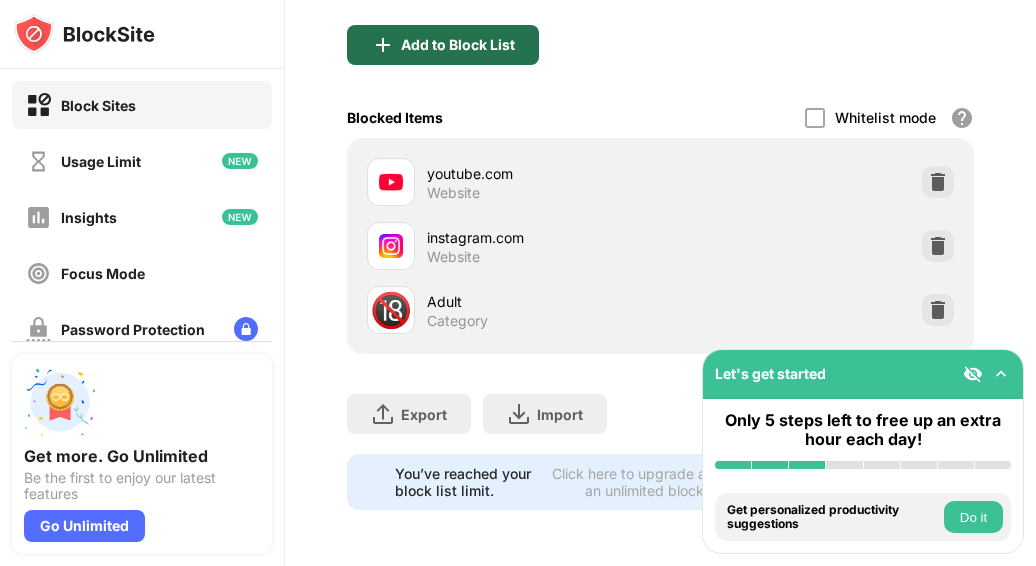 click on "Add to Block List" at bounding box center [458, 45] 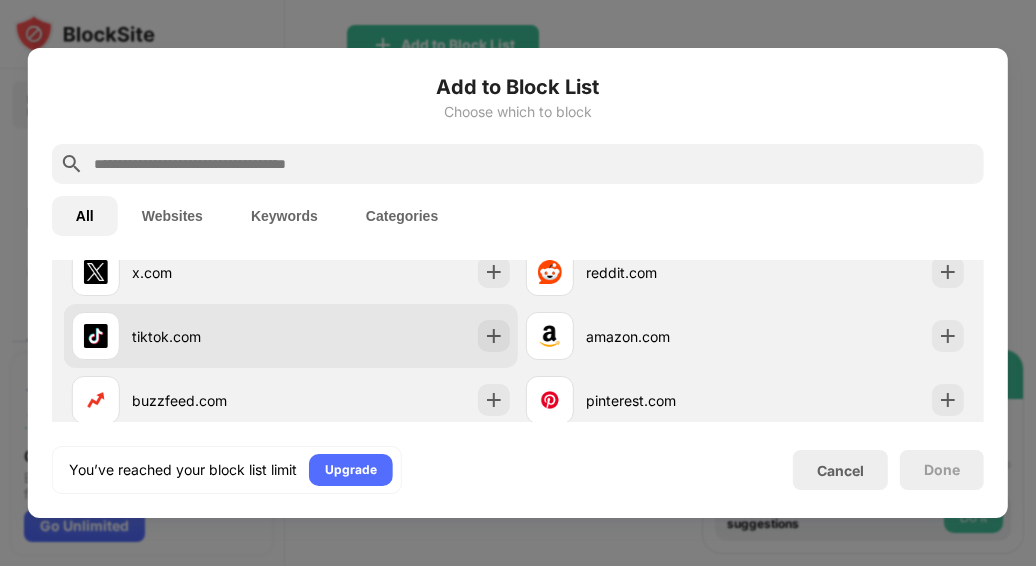 scroll, scrollTop: 333, scrollLeft: 0, axis: vertical 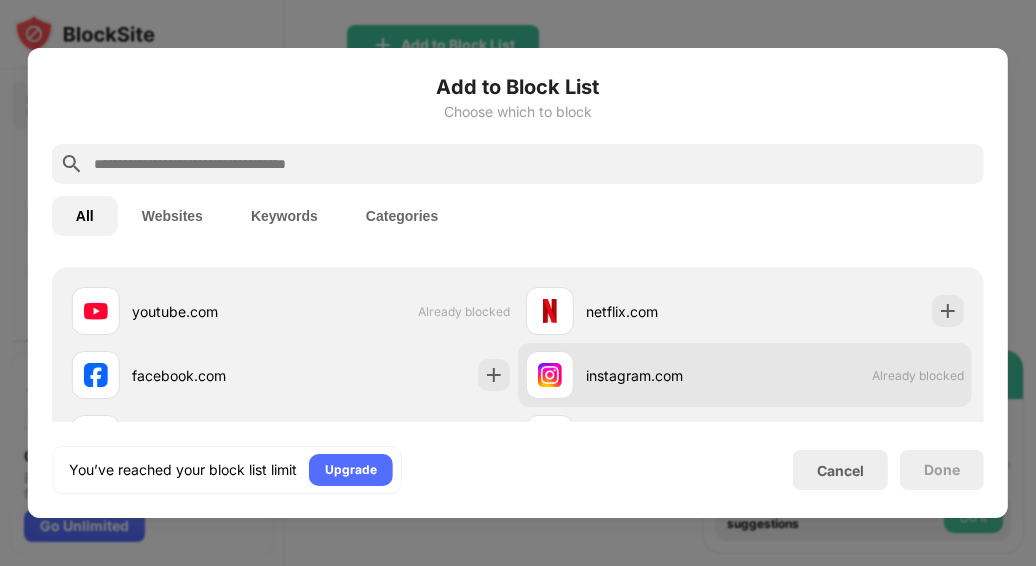click on "instagram.com Already blocked" at bounding box center [745, 375] 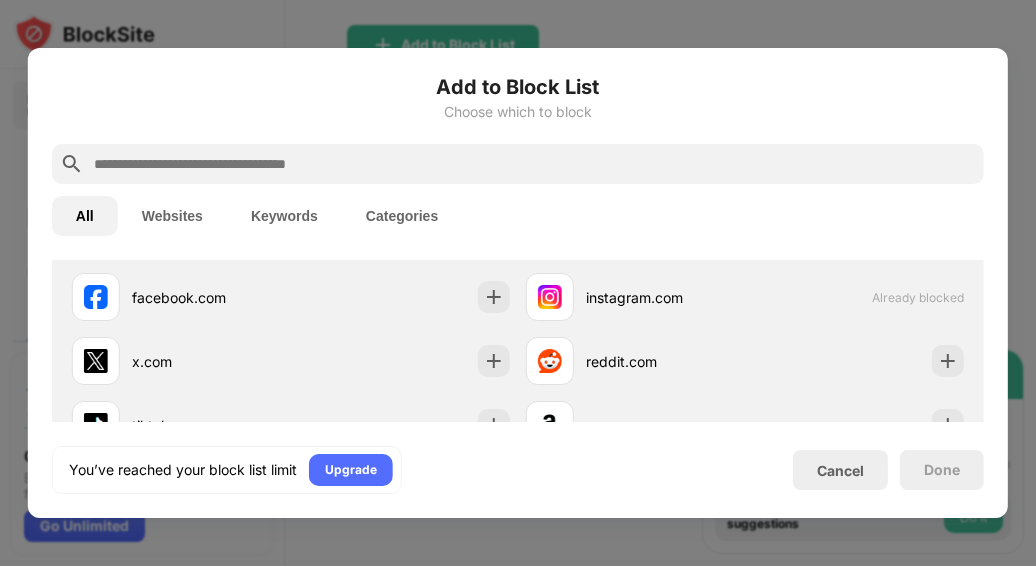 scroll, scrollTop: 333, scrollLeft: 0, axis: vertical 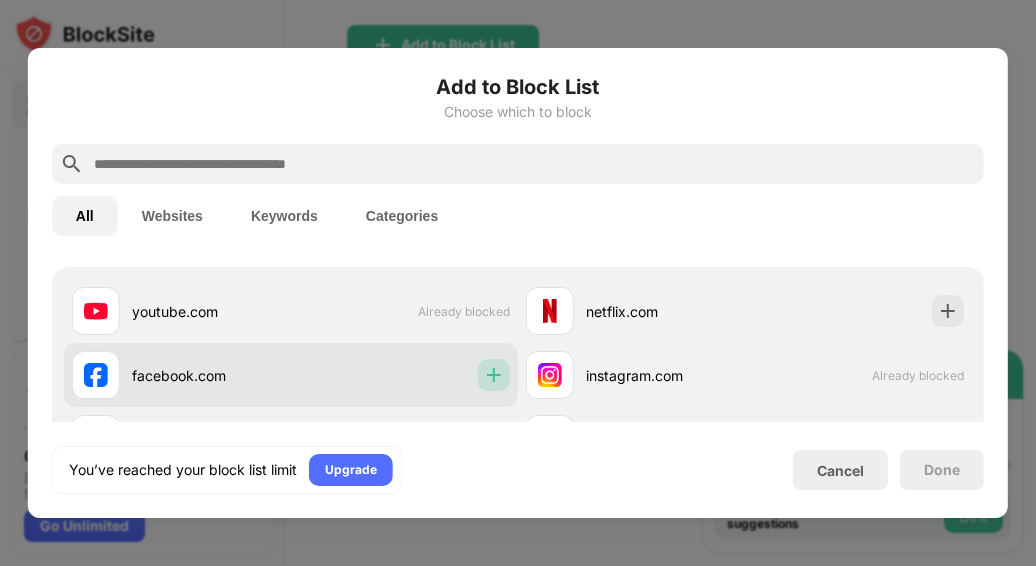 click at bounding box center [494, 375] 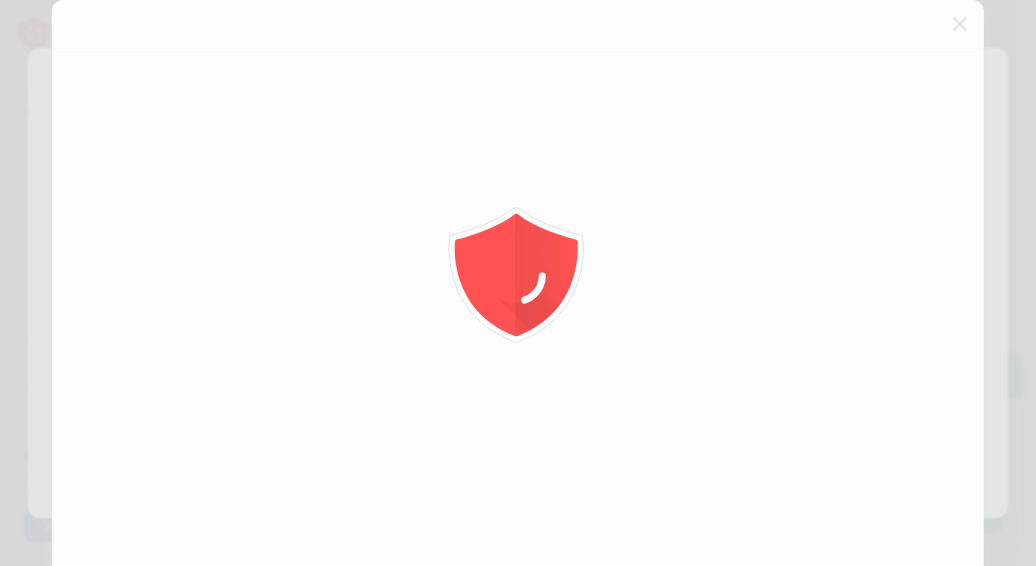 scroll, scrollTop: 0, scrollLeft: 0, axis: both 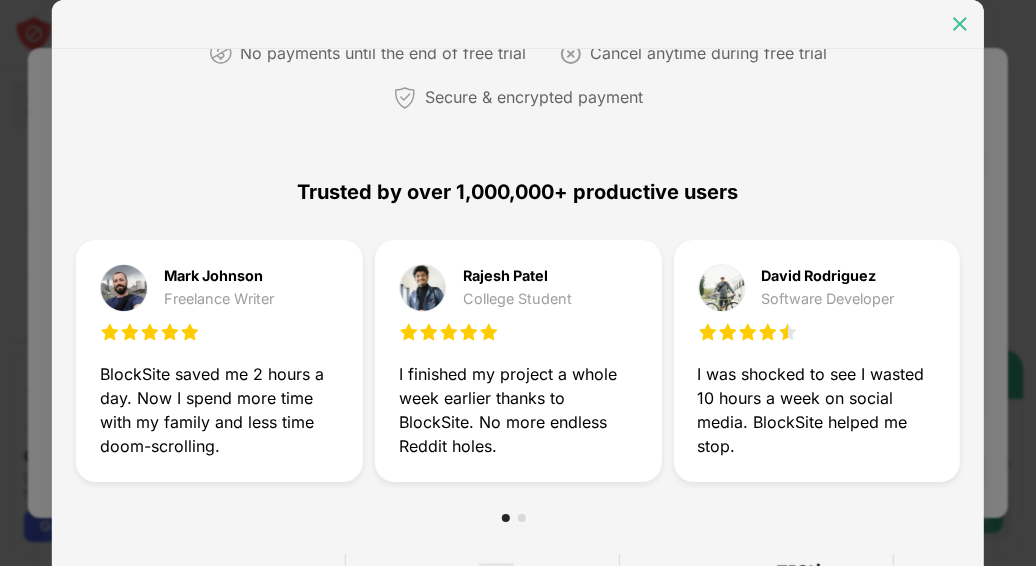 click at bounding box center [960, 24] 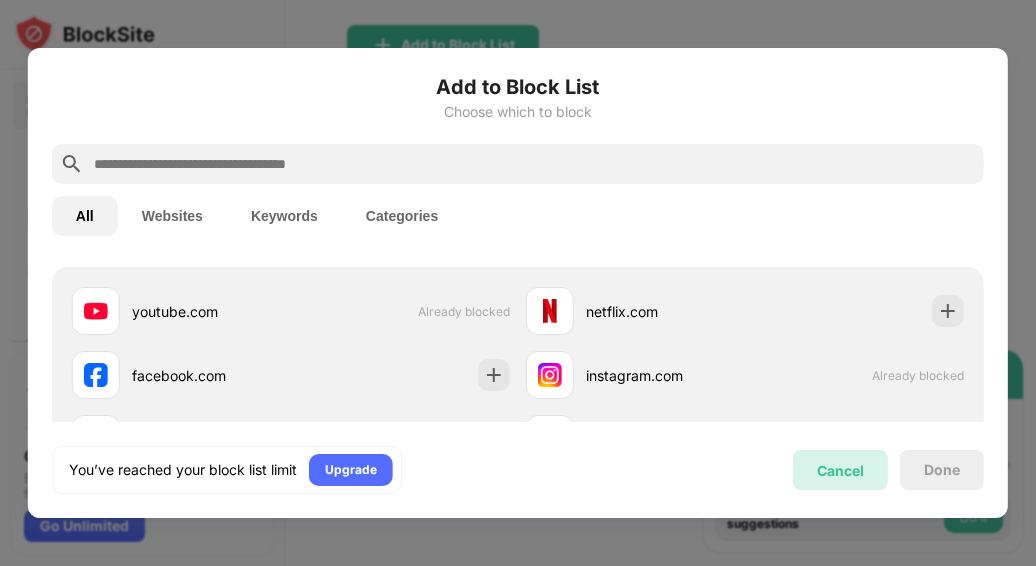 click on "Cancel" at bounding box center (840, 470) 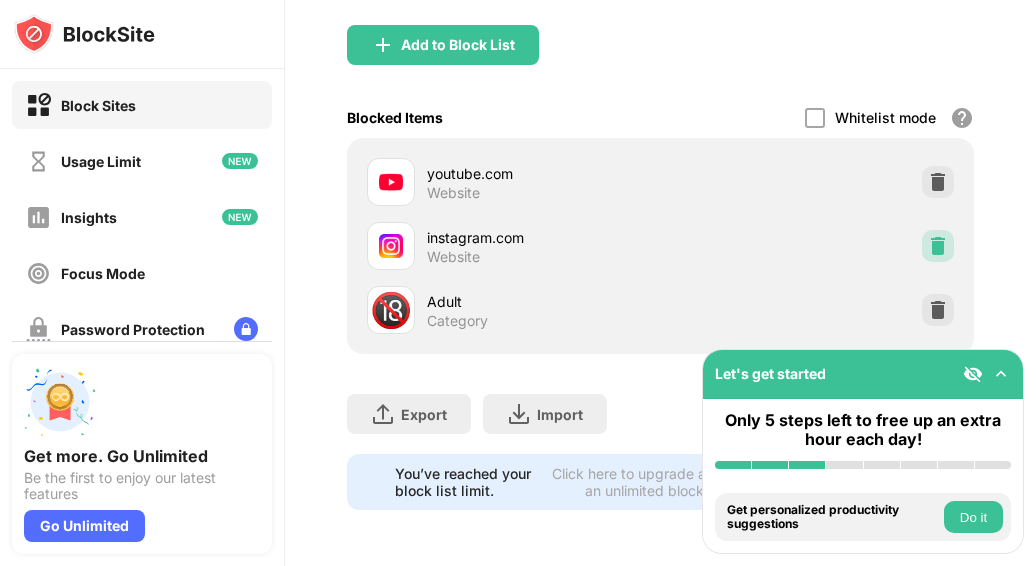 click at bounding box center (938, 246) 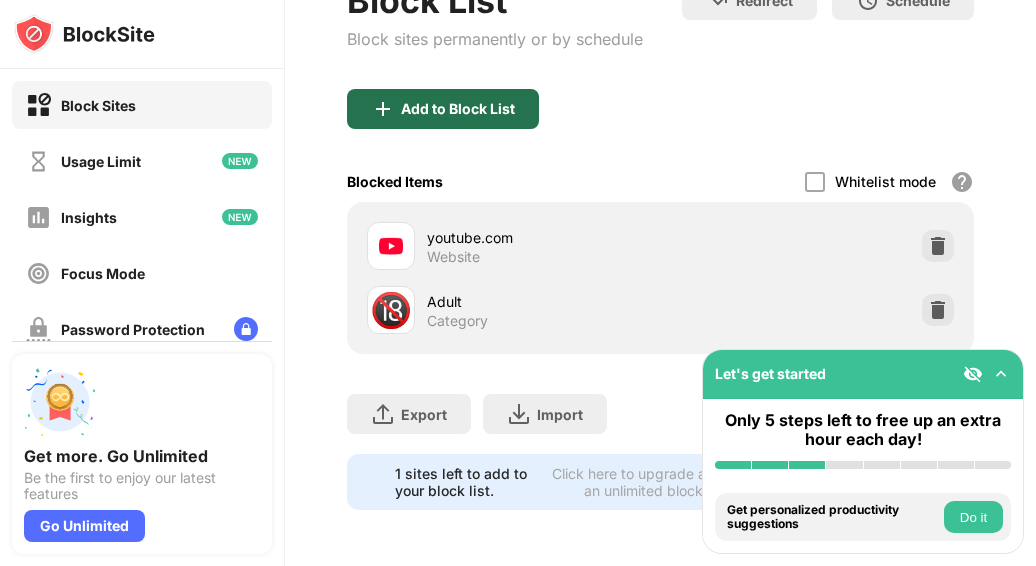 click on "Add to Block List" at bounding box center (443, 109) 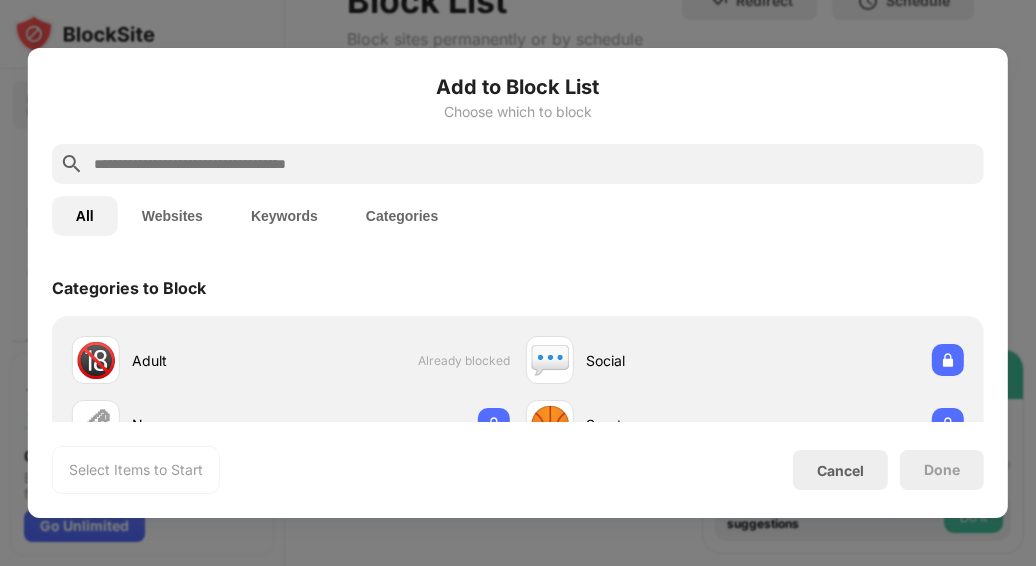scroll, scrollTop: 166, scrollLeft: 0, axis: vertical 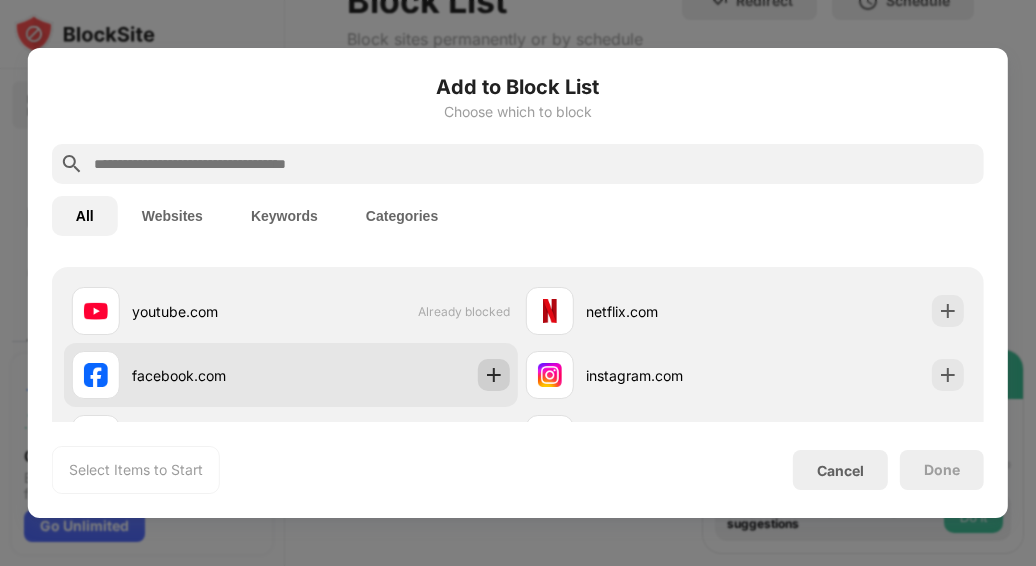 click at bounding box center [494, 375] 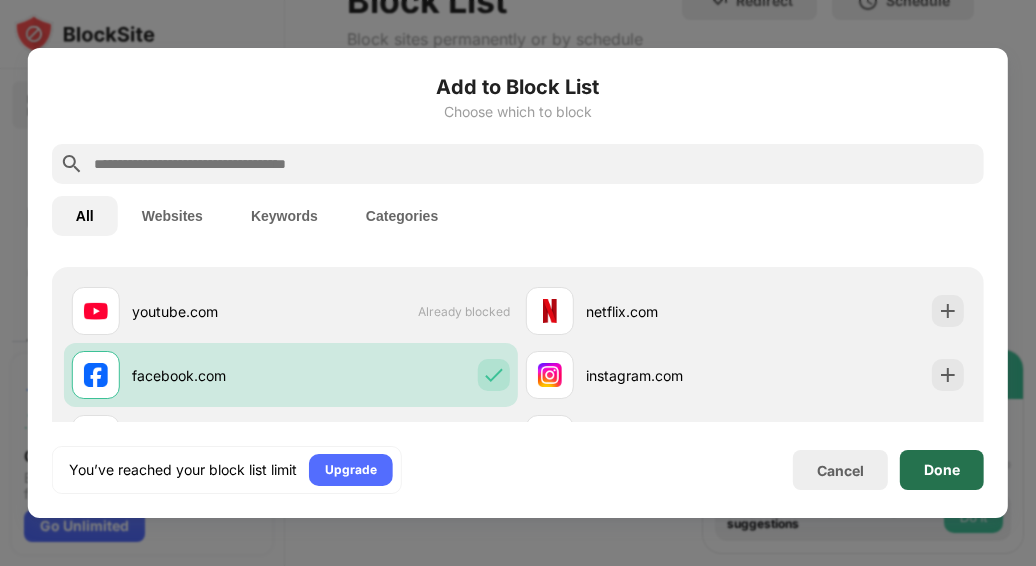 click on "Done" at bounding box center (942, 470) 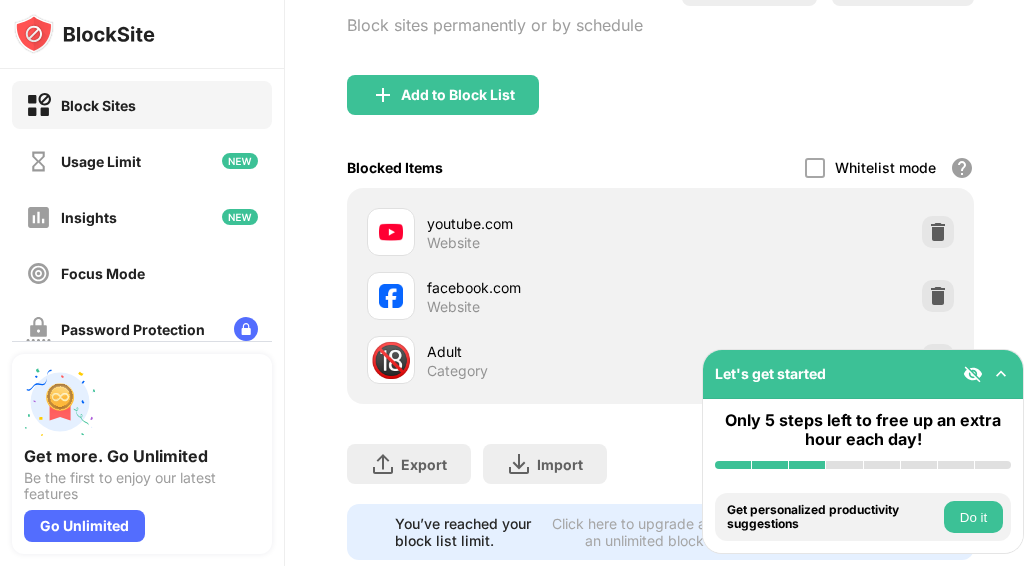 scroll, scrollTop: 397, scrollLeft: 0, axis: vertical 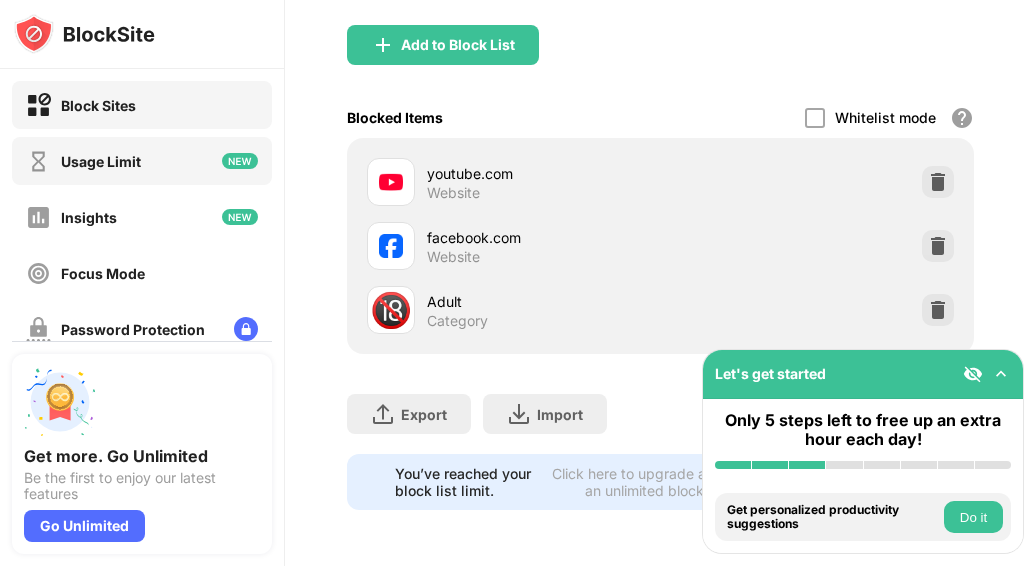 click on "Usage Limit" at bounding box center (83, 161) 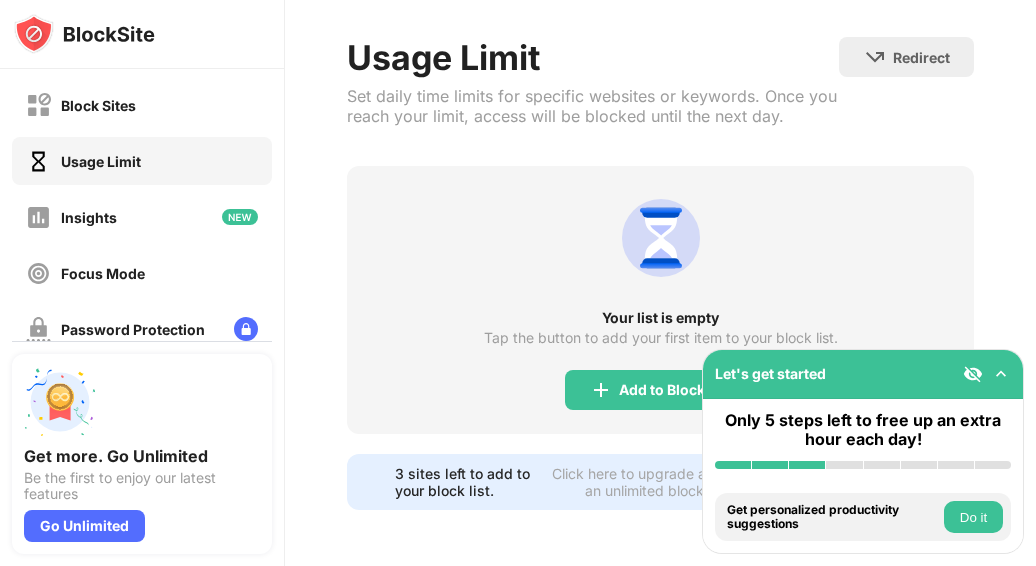 scroll, scrollTop: 102, scrollLeft: 0, axis: vertical 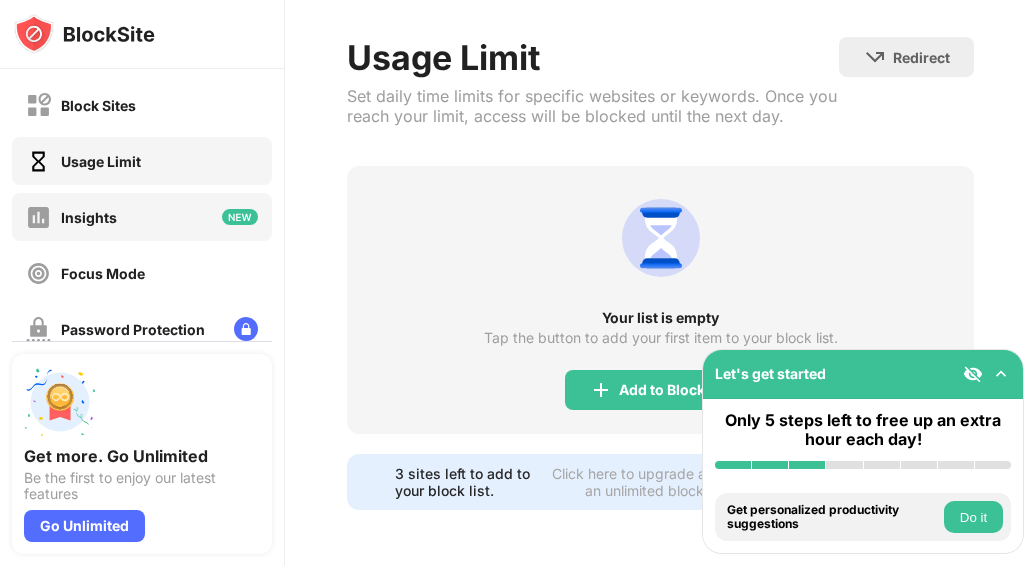 click on "Insights" at bounding box center [142, 217] 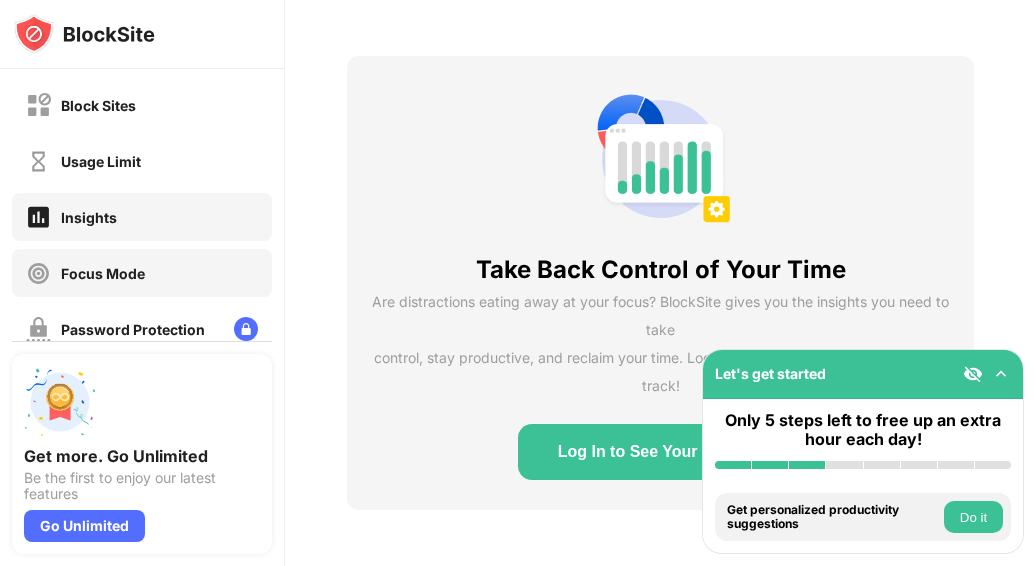 click on "Focus Mode" at bounding box center (85, 273) 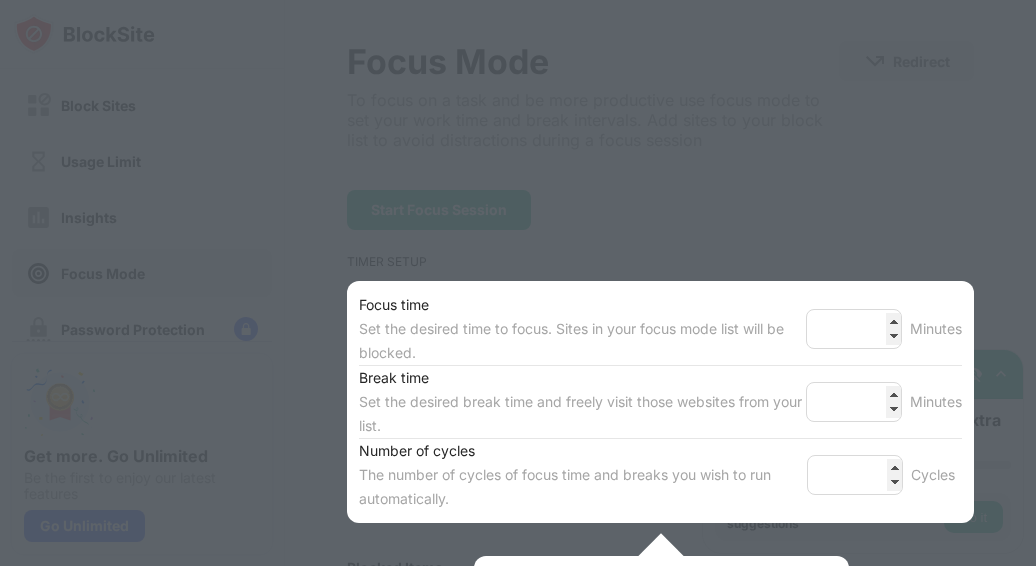scroll, scrollTop: 397, scrollLeft: 0, axis: vertical 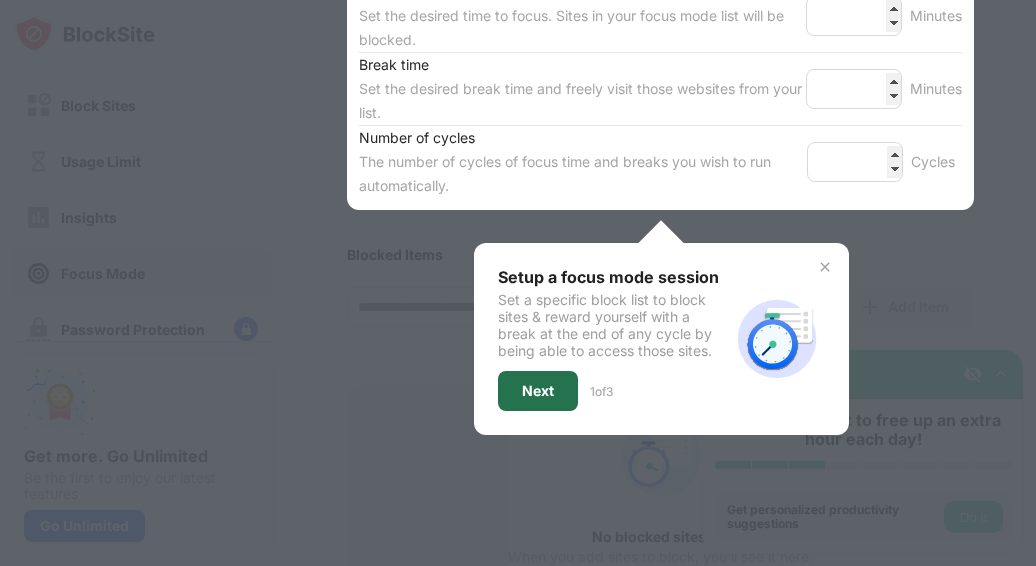 click on "Next" at bounding box center (538, 391) 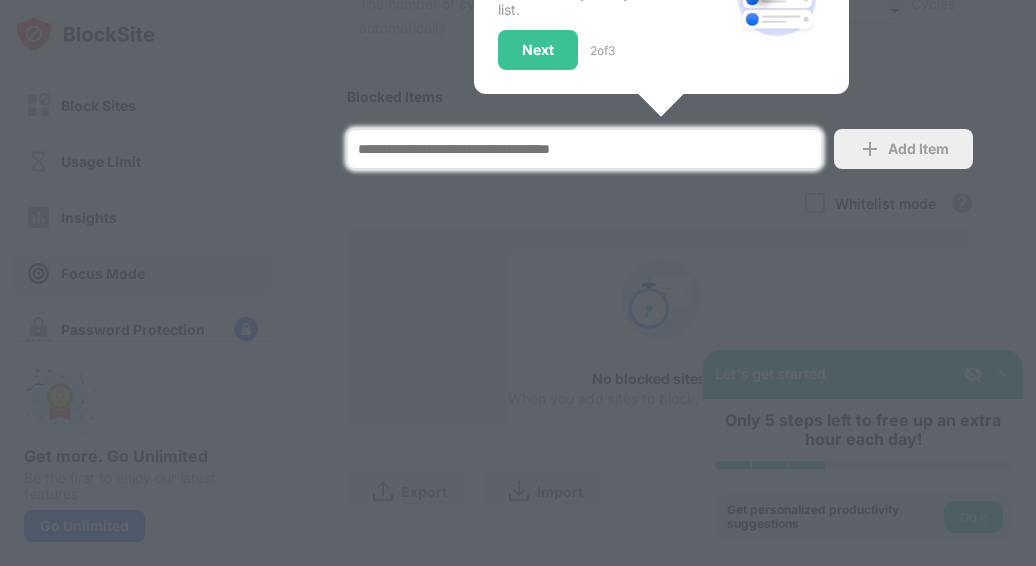 click at bounding box center (518, 283) 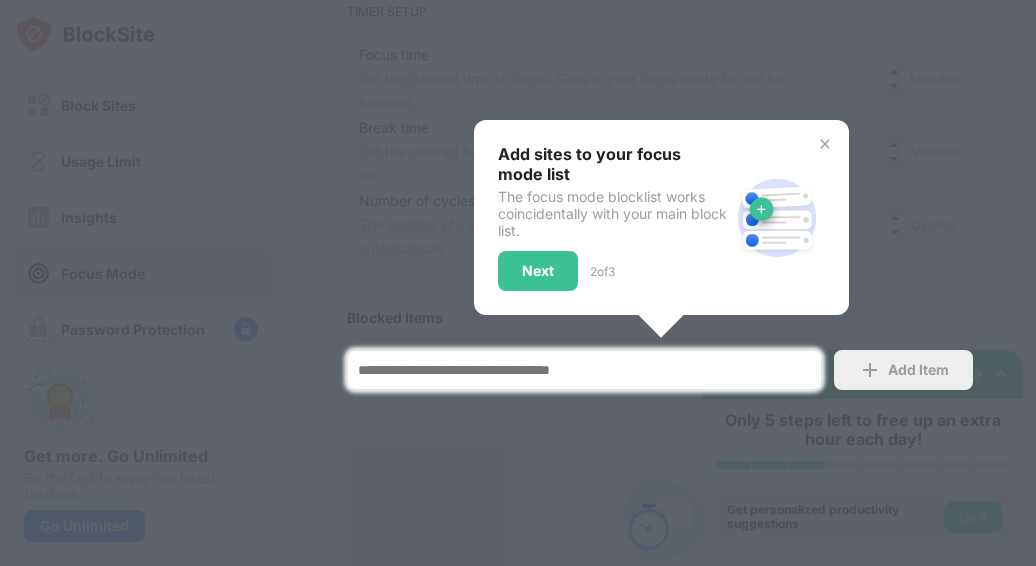 scroll, scrollTop: 254, scrollLeft: 0, axis: vertical 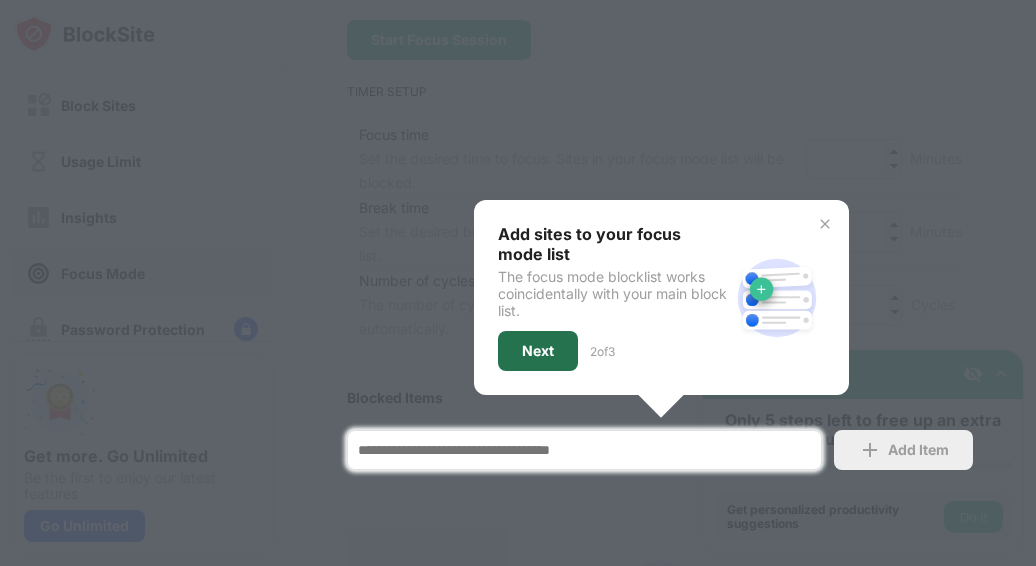 click on "Next" at bounding box center [538, 351] 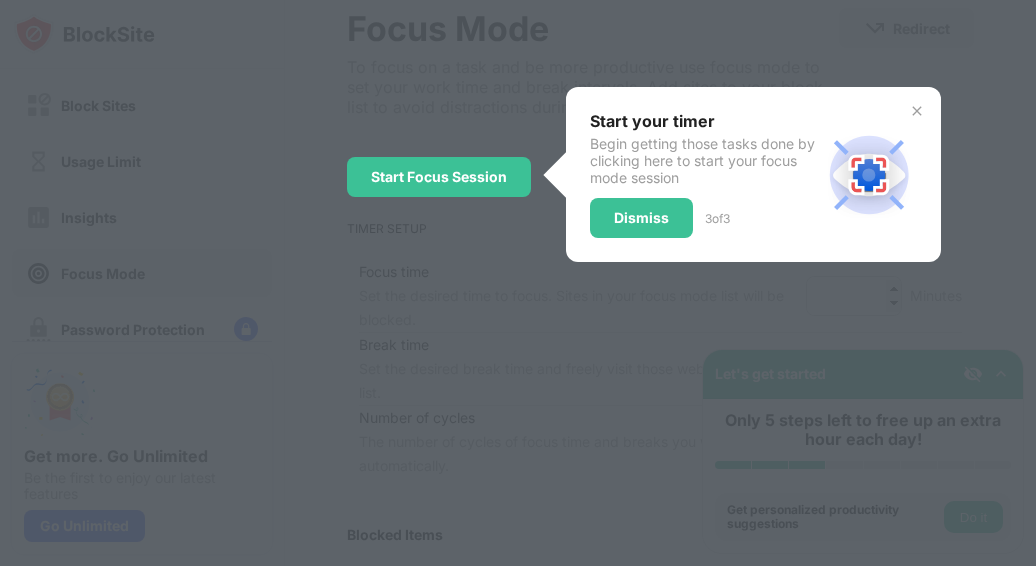 scroll, scrollTop: 45, scrollLeft: 0, axis: vertical 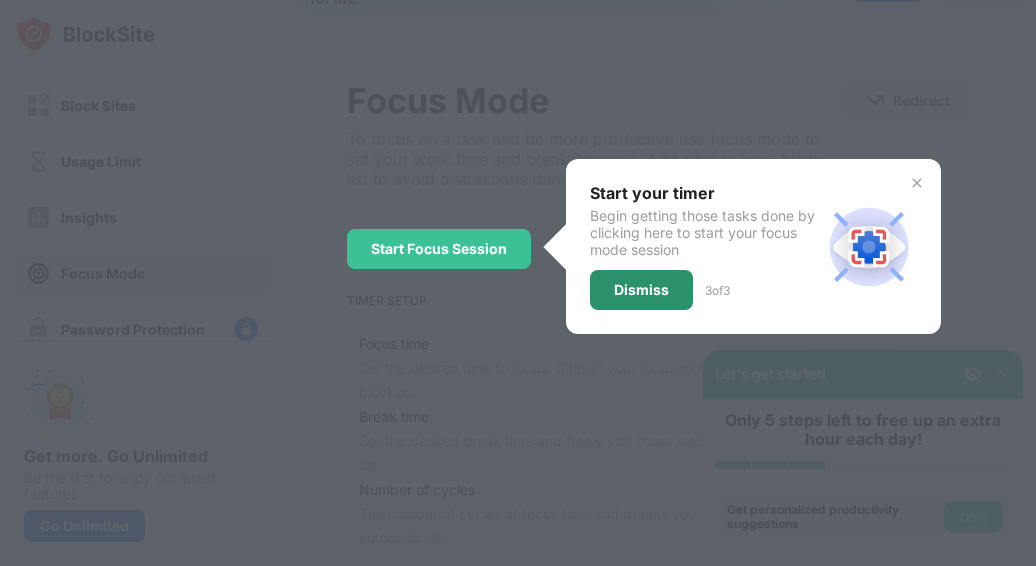 click on "Dismiss" at bounding box center (641, 290) 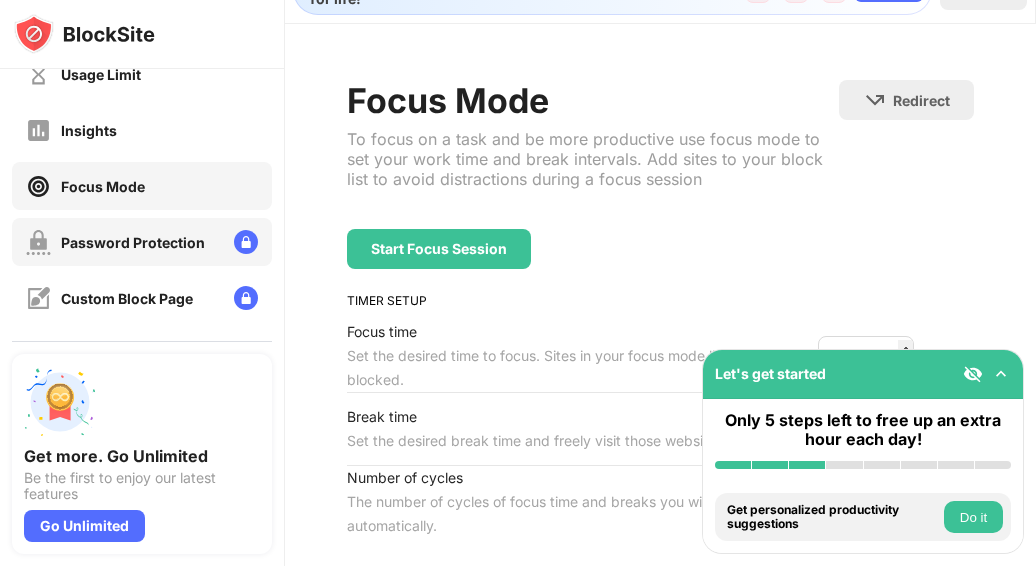 scroll, scrollTop: 166, scrollLeft: 0, axis: vertical 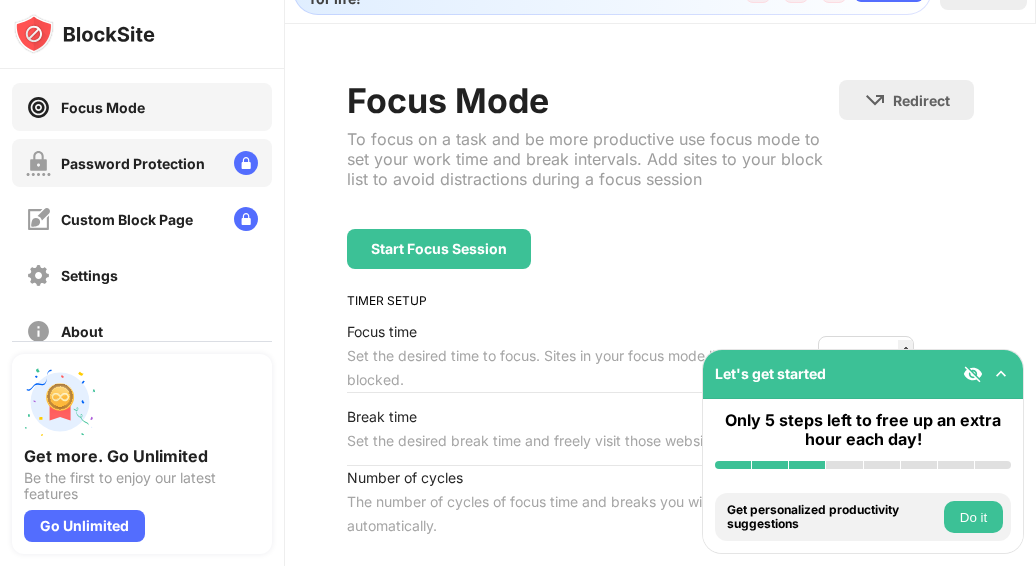 click on "Password Protection" at bounding box center (142, 163) 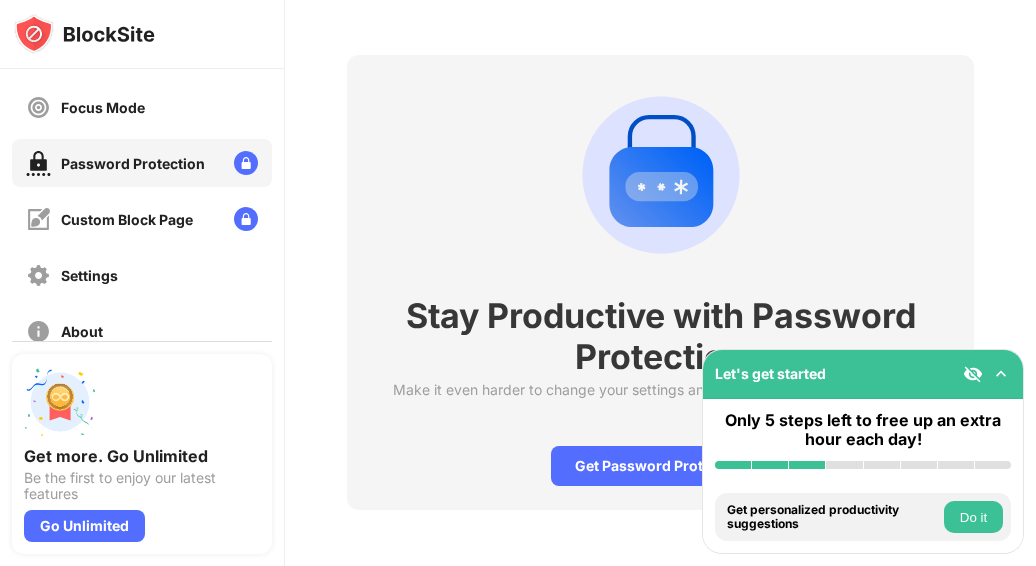 scroll, scrollTop: 84, scrollLeft: 0, axis: vertical 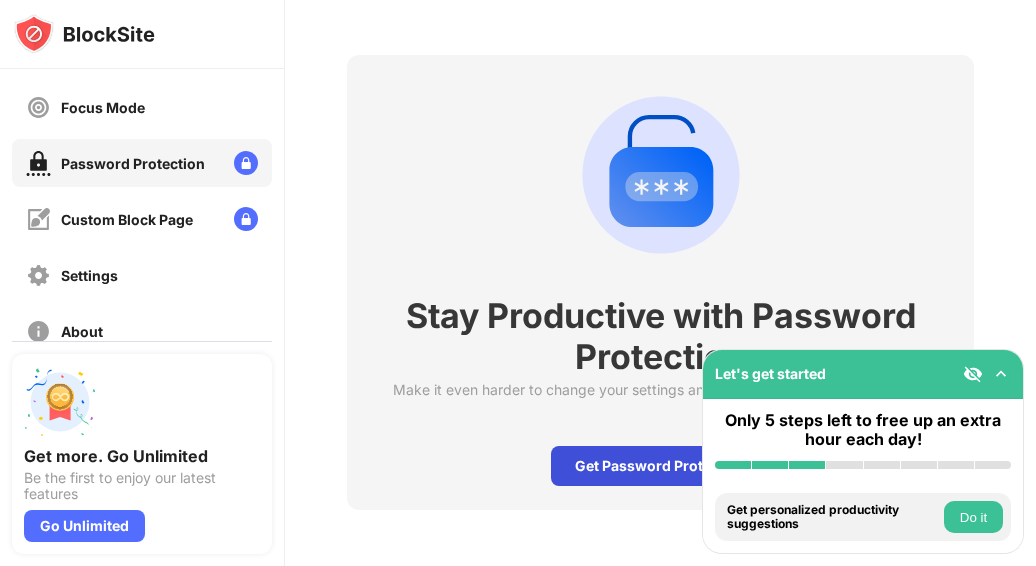 click on "Get Password Protection" at bounding box center [660, 466] 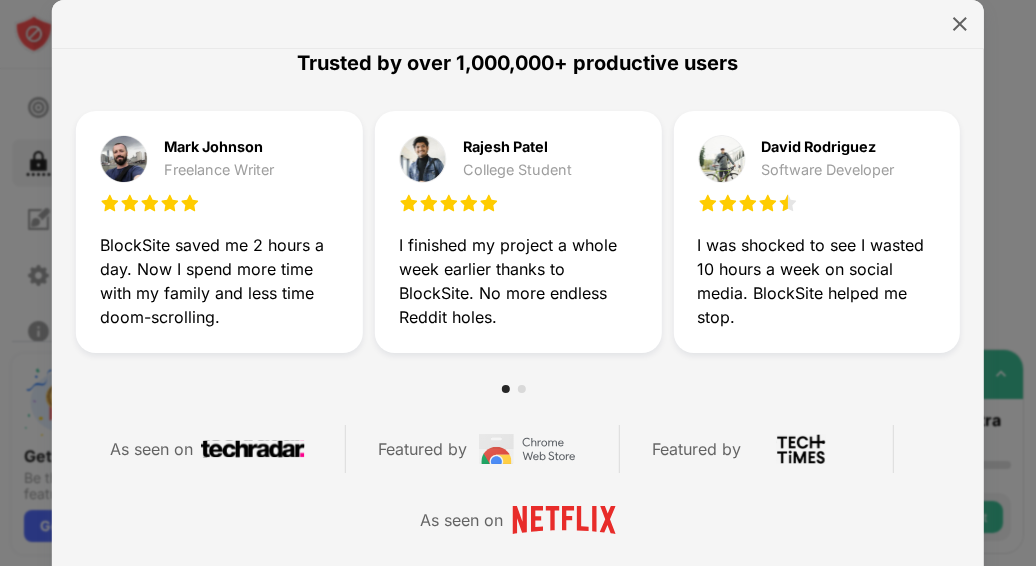 scroll, scrollTop: 666, scrollLeft: 0, axis: vertical 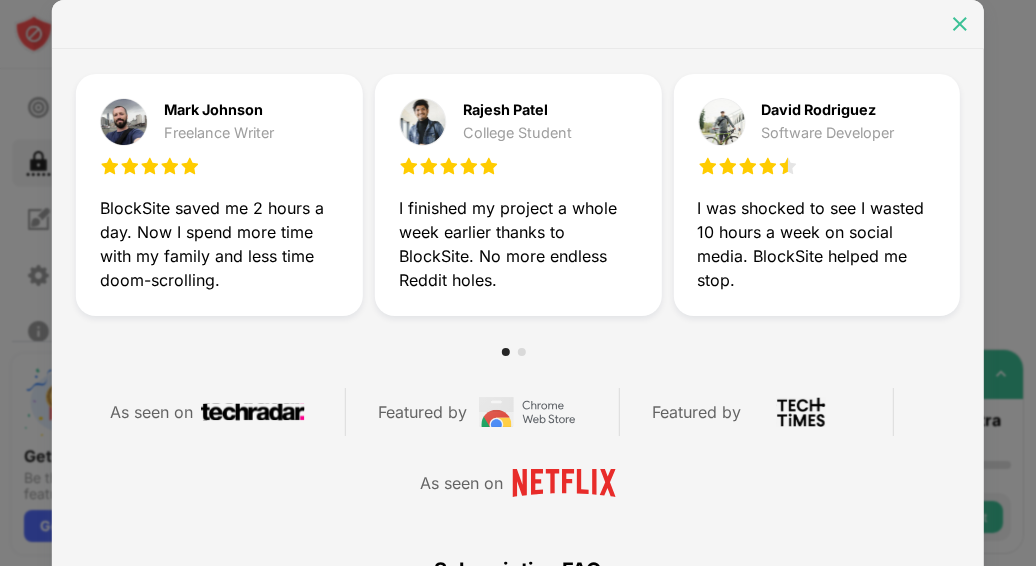 click at bounding box center (960, 24) 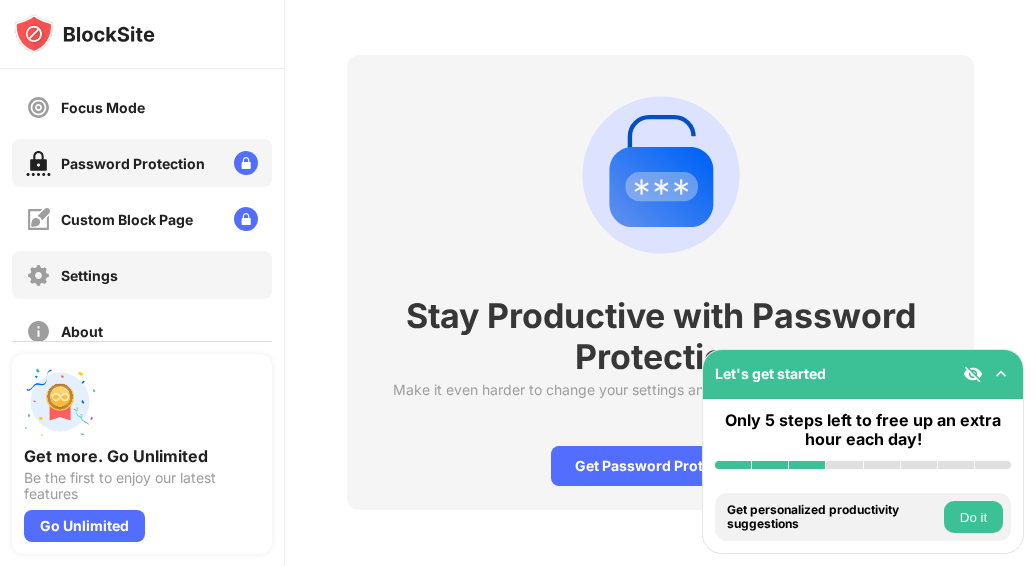 click on "Settings" at bounding box center (142, 275) 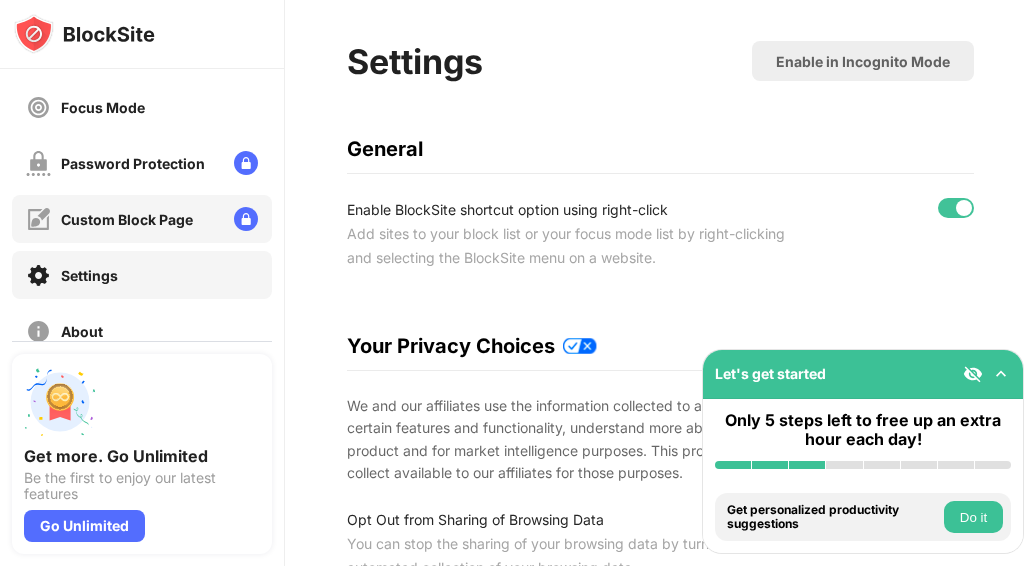 click on "Custom Block Page" at bounding box center [127, 219] 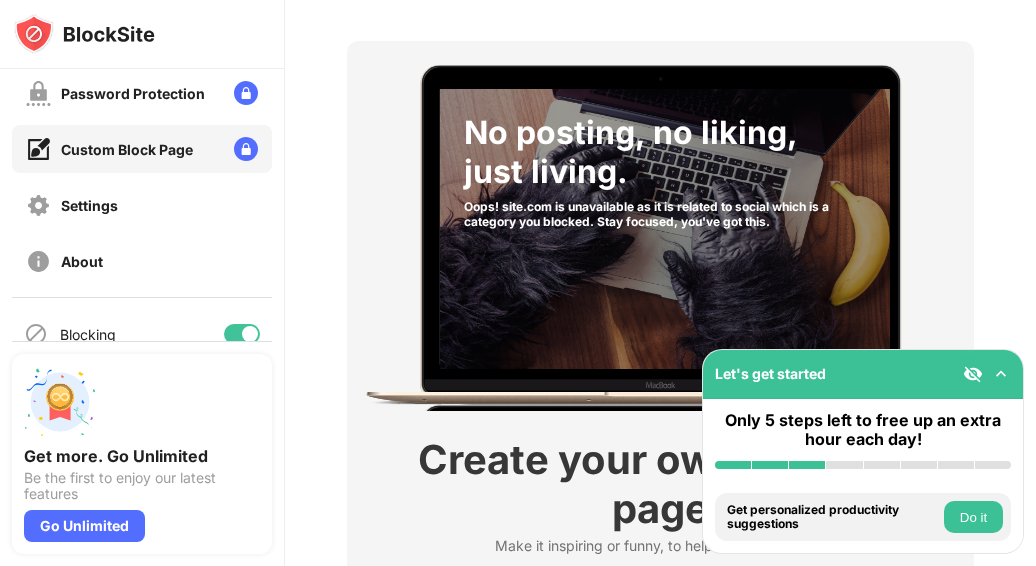 scroll, scrollTop: 312, scrollLeft: 0, axis: vertical 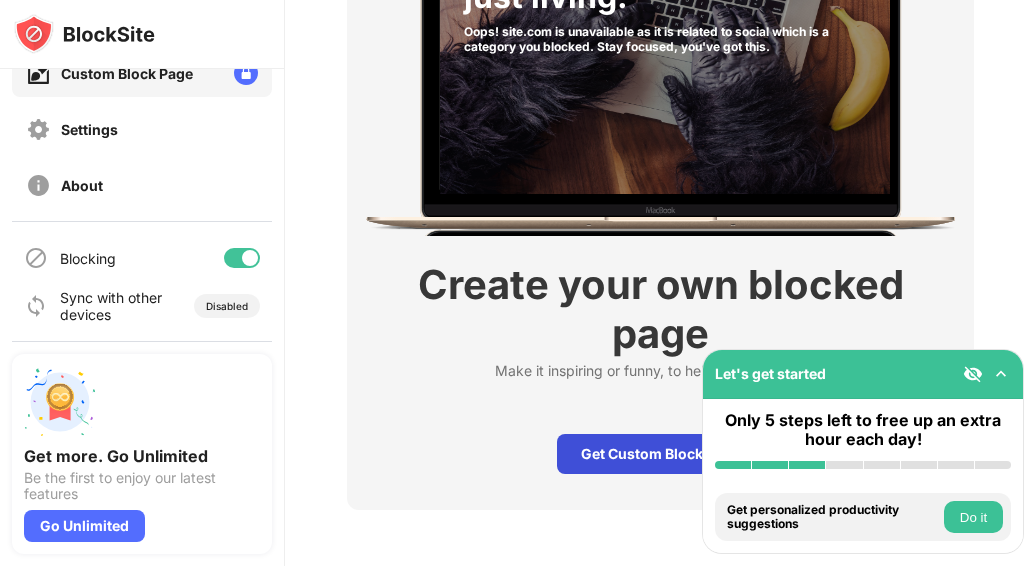 click on "Get Custom Block Page" at bounding box center (660, 454) 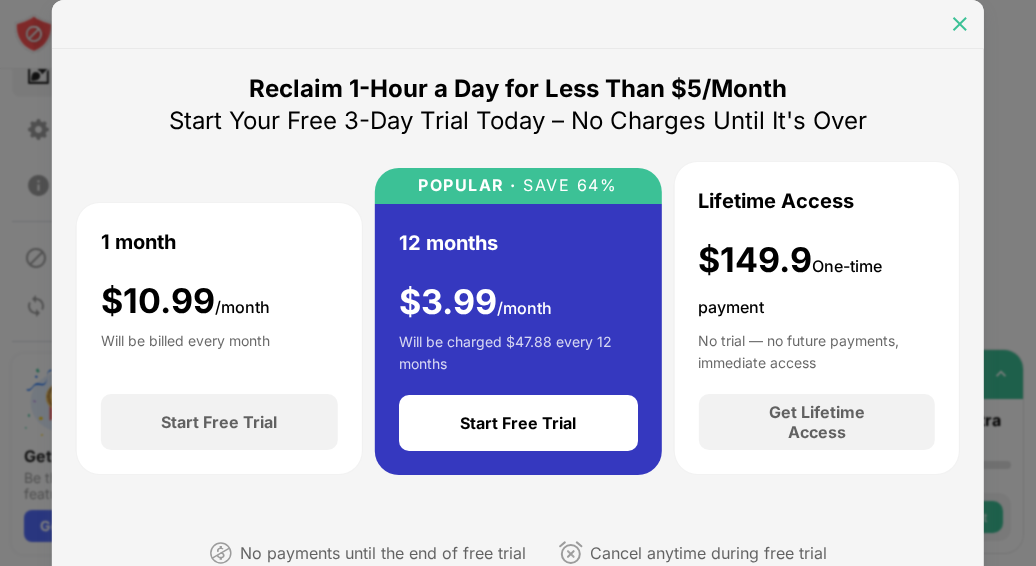 click at bounding box center (960, 24) 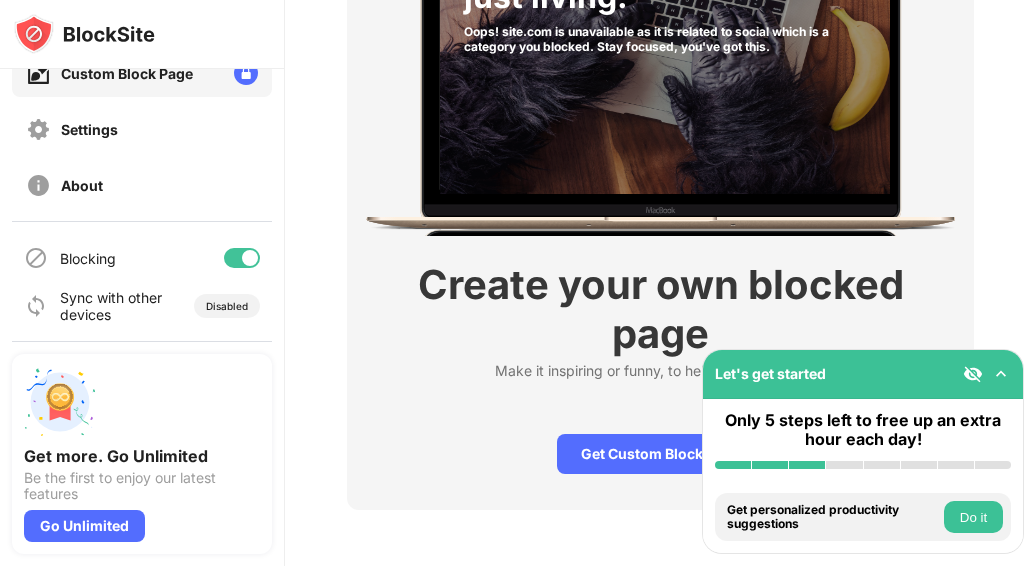 click at bounding box center [1001, 374] 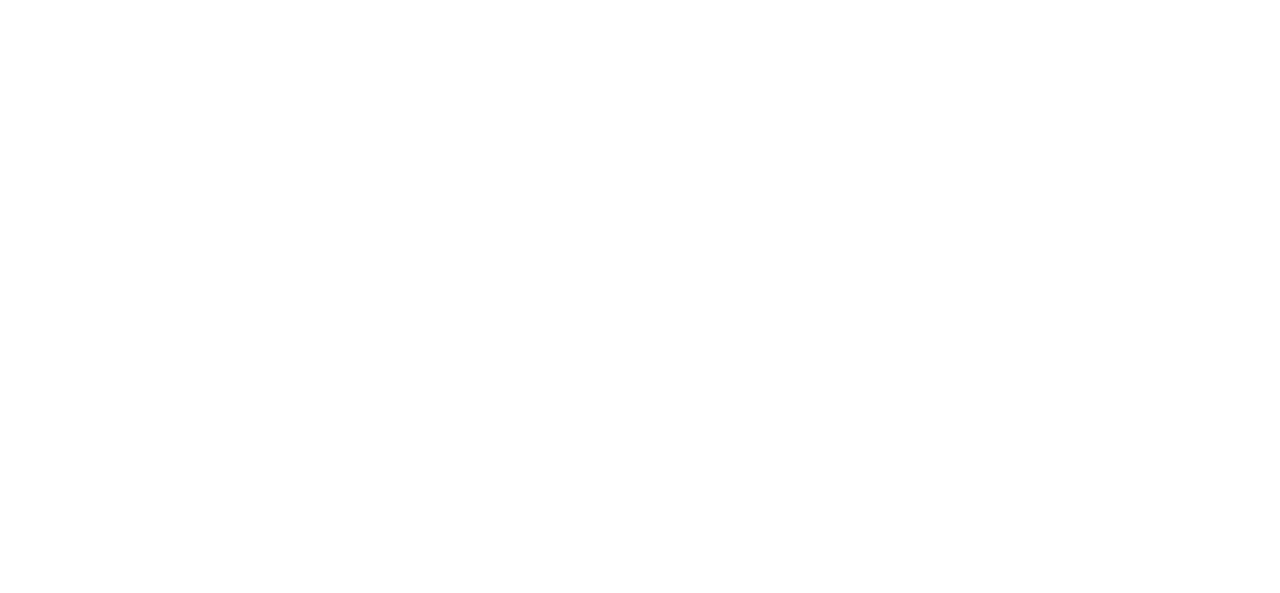 scroll, scrollTop: 0, scrollLeft: 0, axis: both 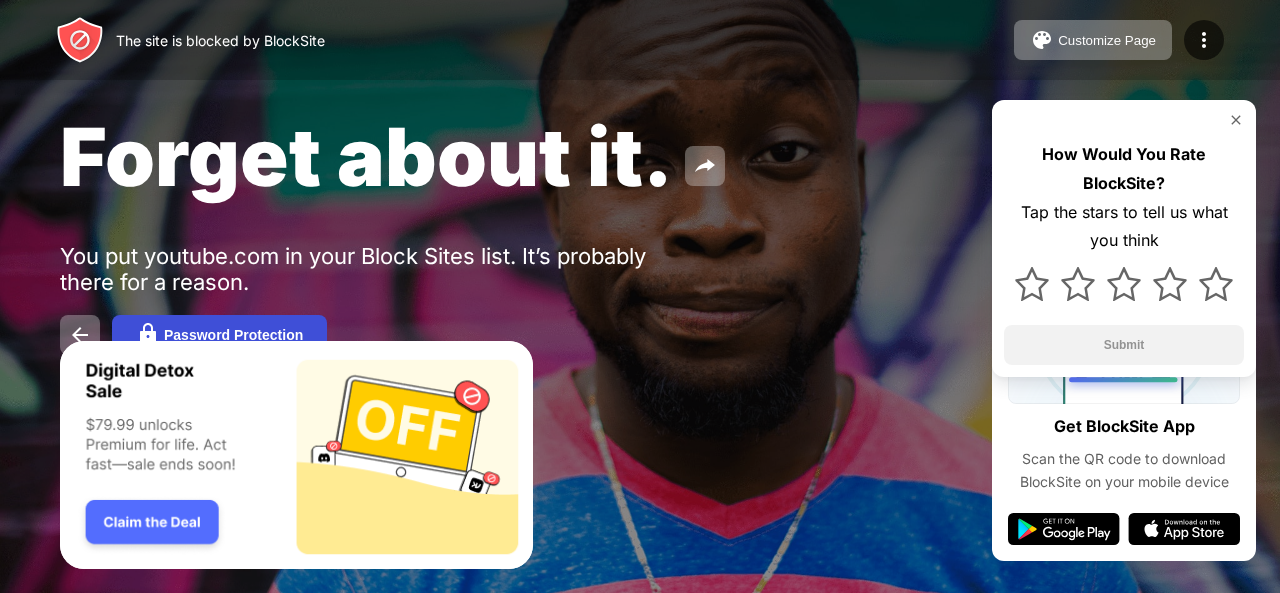 click on "Password Protection" at bounding box center [233, 335] 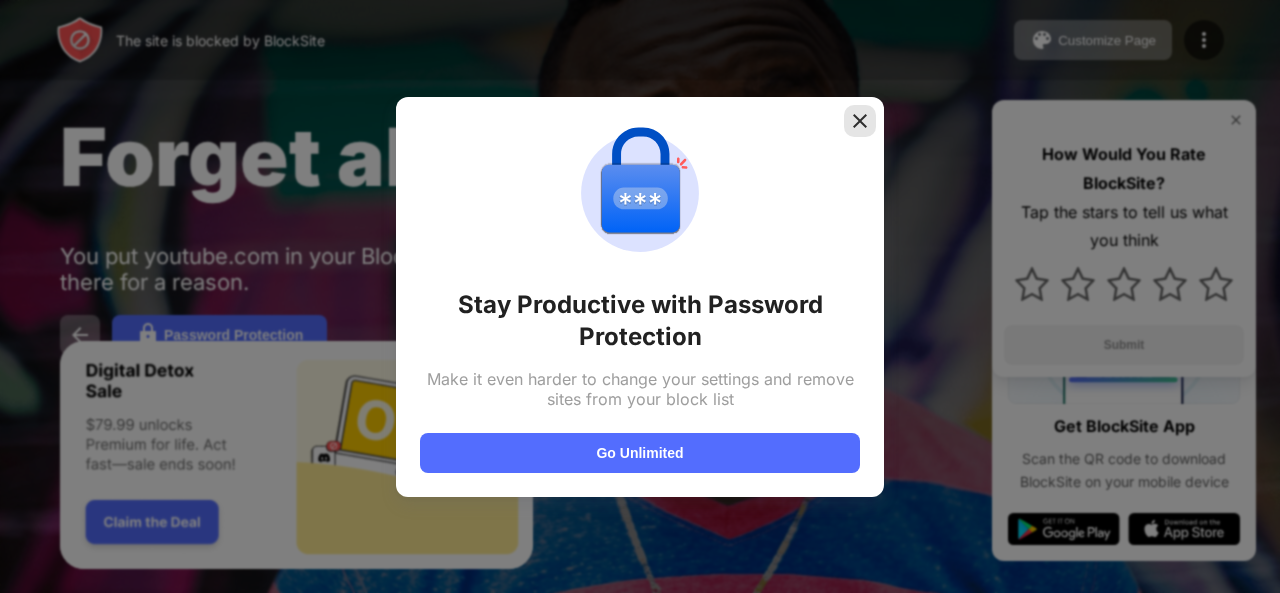 click at bounding box center (860, 121) 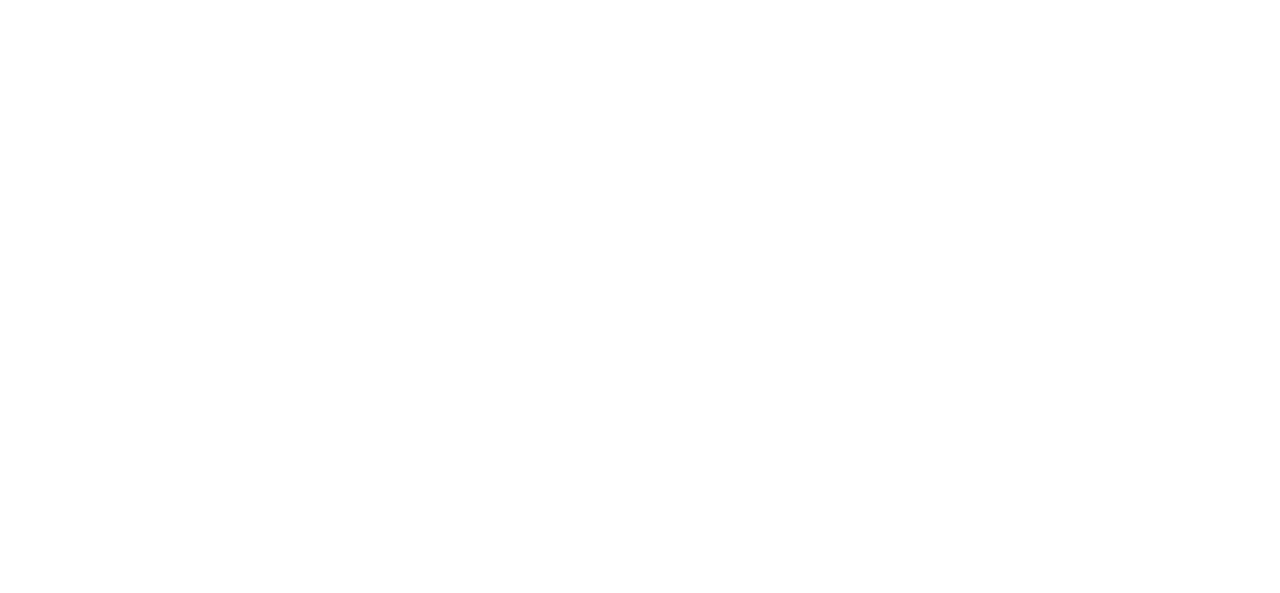 scroll, scrollTop: 0, scrollLeft: 0, axis: both 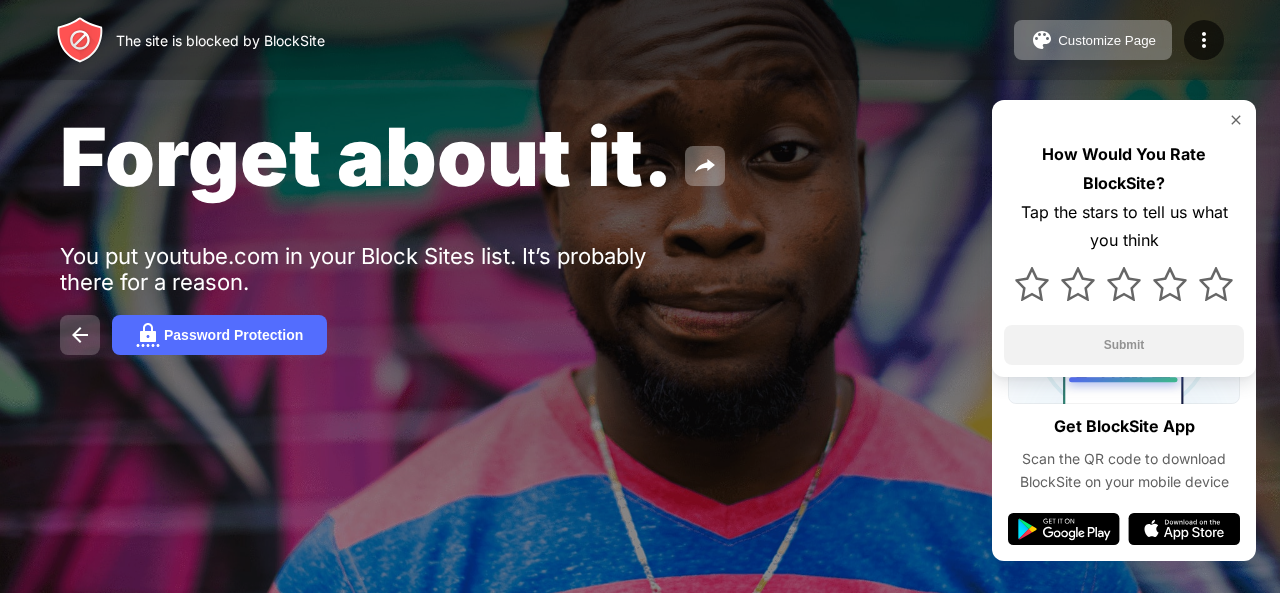 click at bounding box center (80, 335) 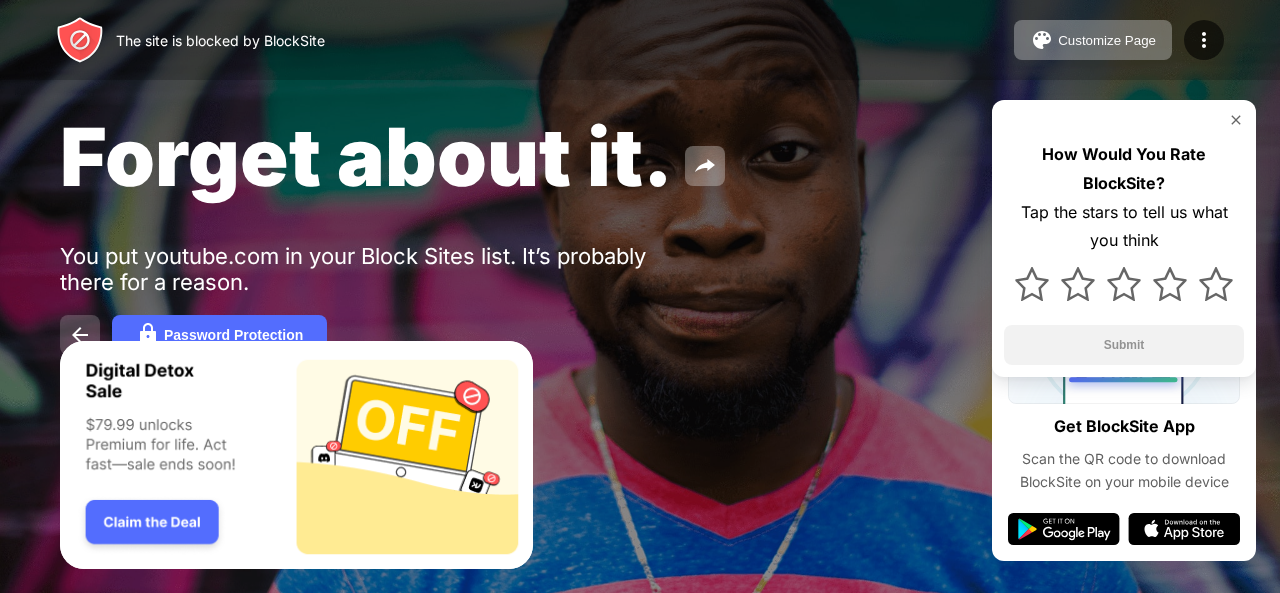 scroll, scrollTop: 0, scrollLeft: 0, axis: both 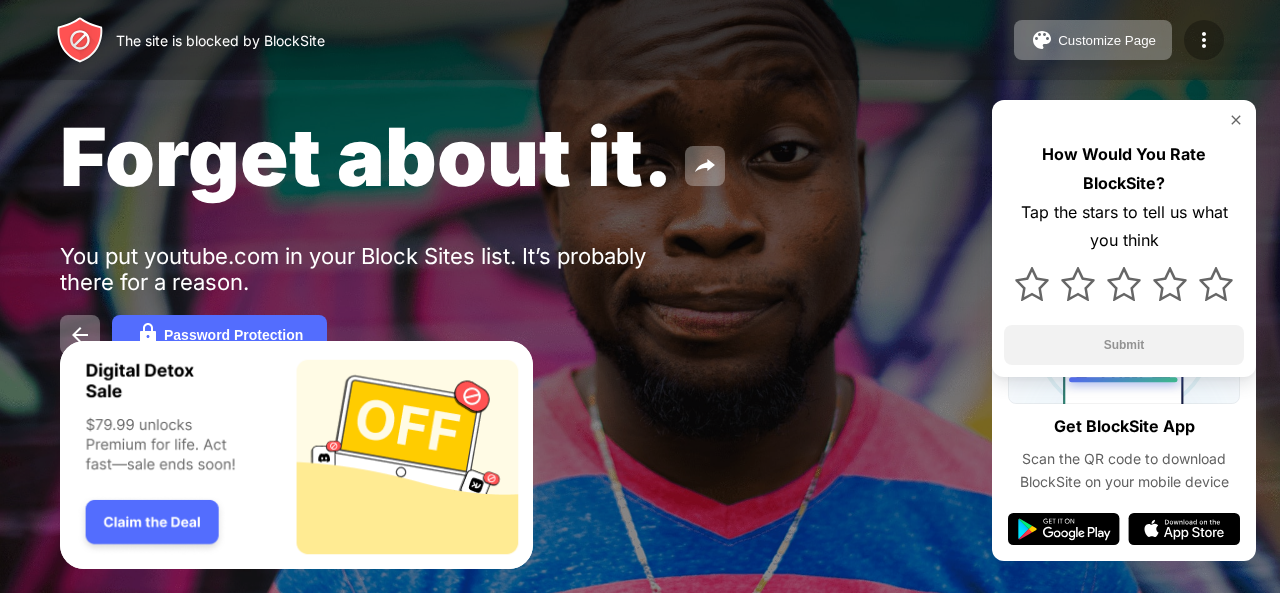 click at bounding box center [1204, 40] 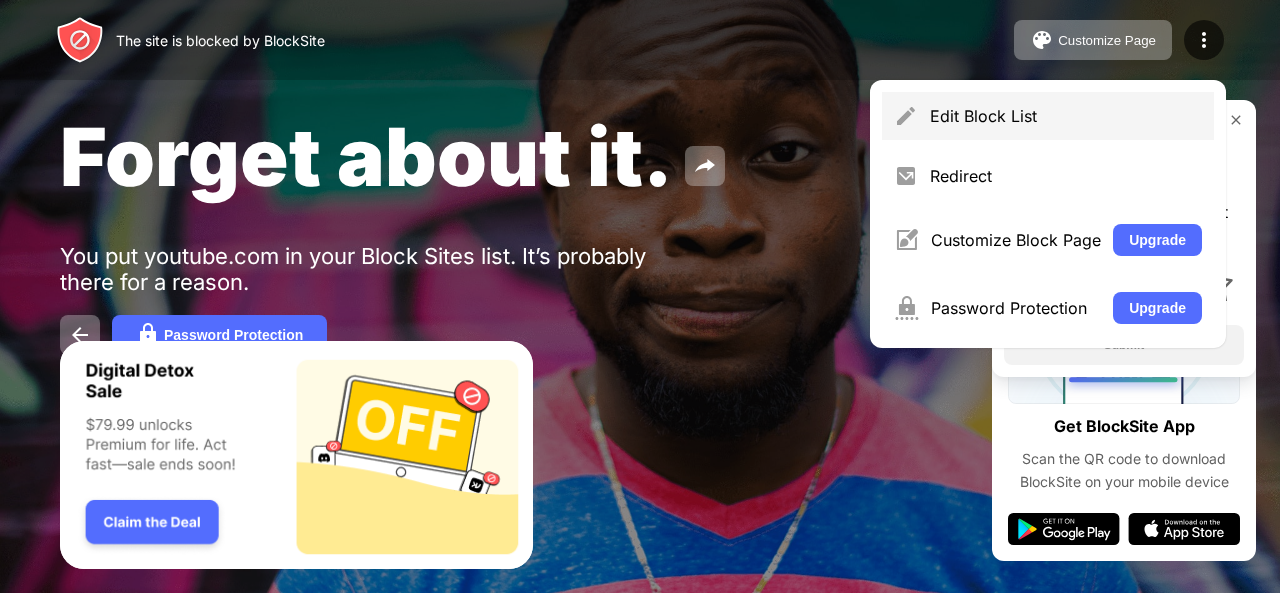 click on "Edit Block List" at bounding box center [1048, 116] 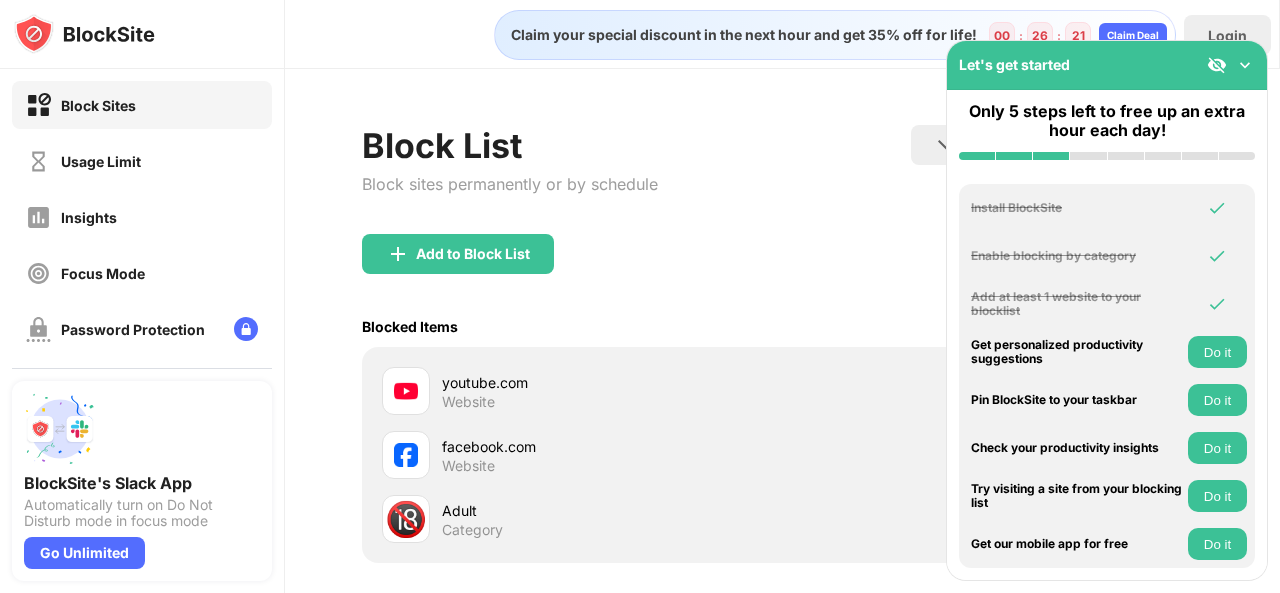 click at bounding box center (1245, 65) 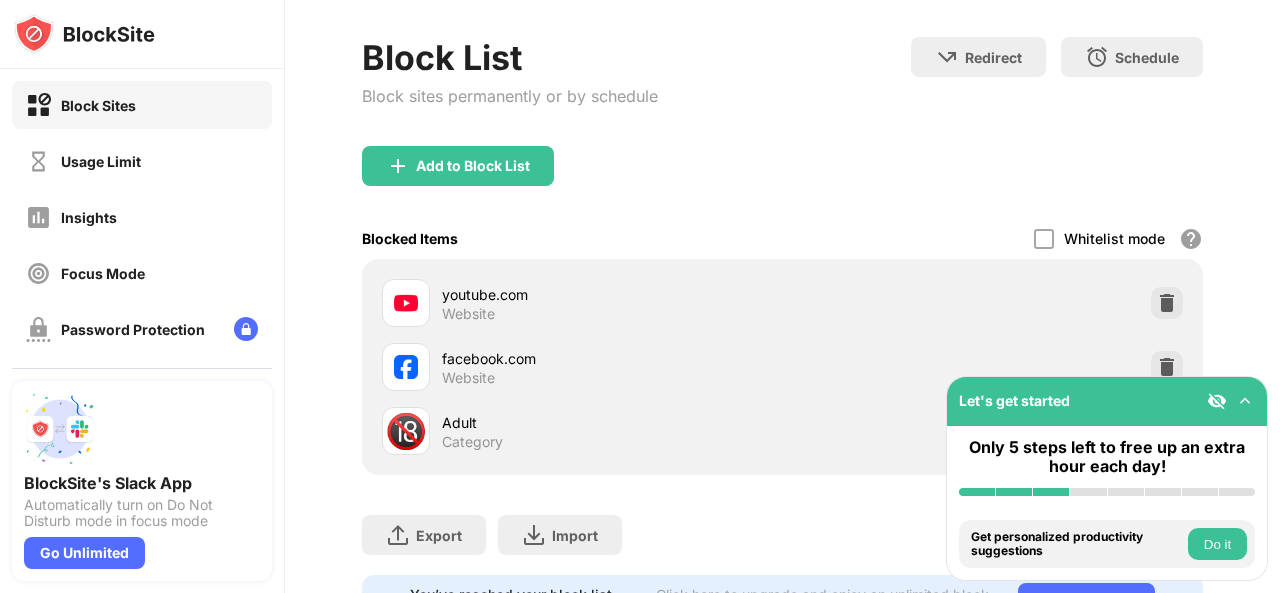 scroll, scrollTop: 166, scrollLeft: 0, axis: vertical 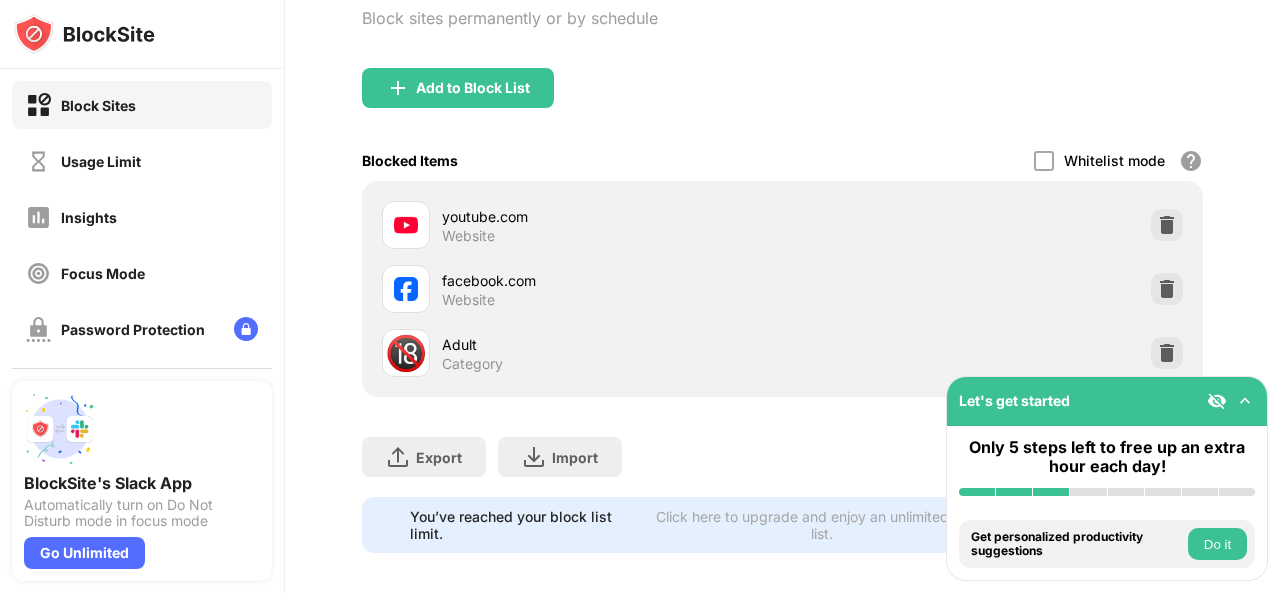 drag, startPoint x: 1146, startPoint y: 228, endPoint x: 250, endPoint y: 287, distance: 897.9404 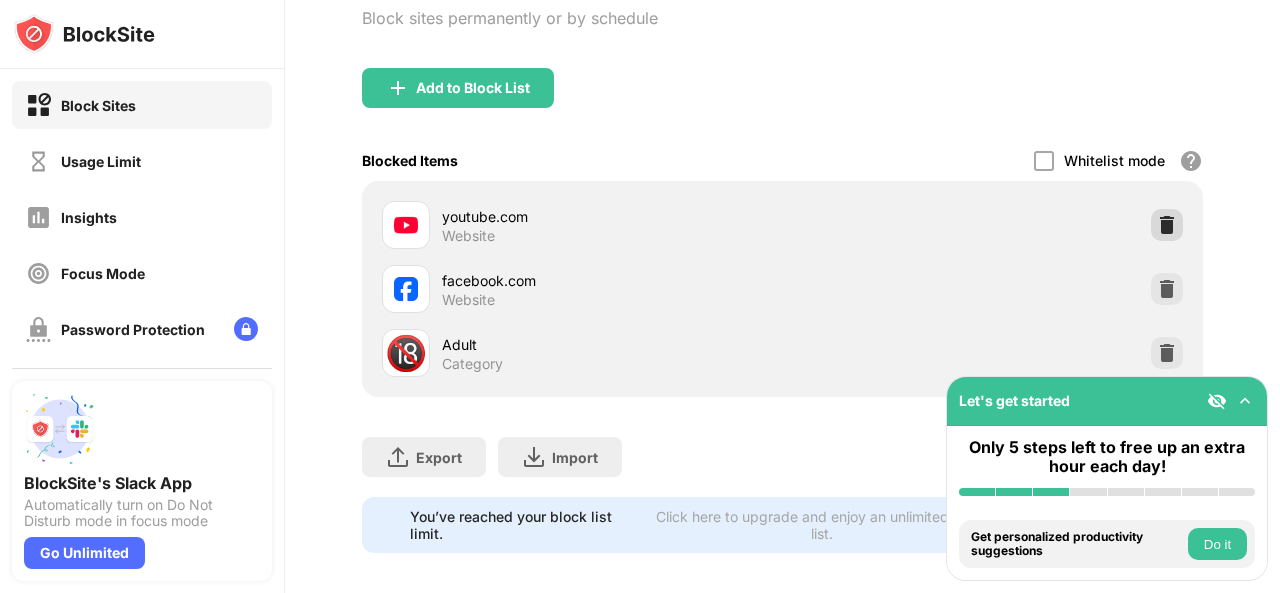 click at bounding box center [1167, 225] 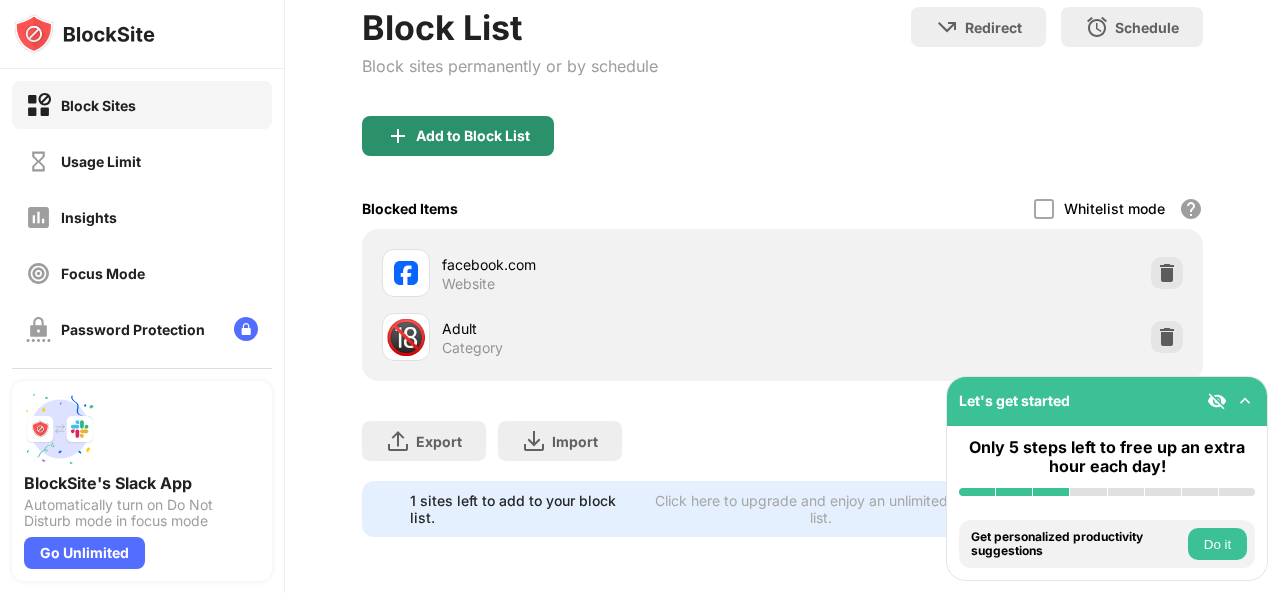 scroll, scrollTop: 306, scrollLeft: 0, axis: vertical 